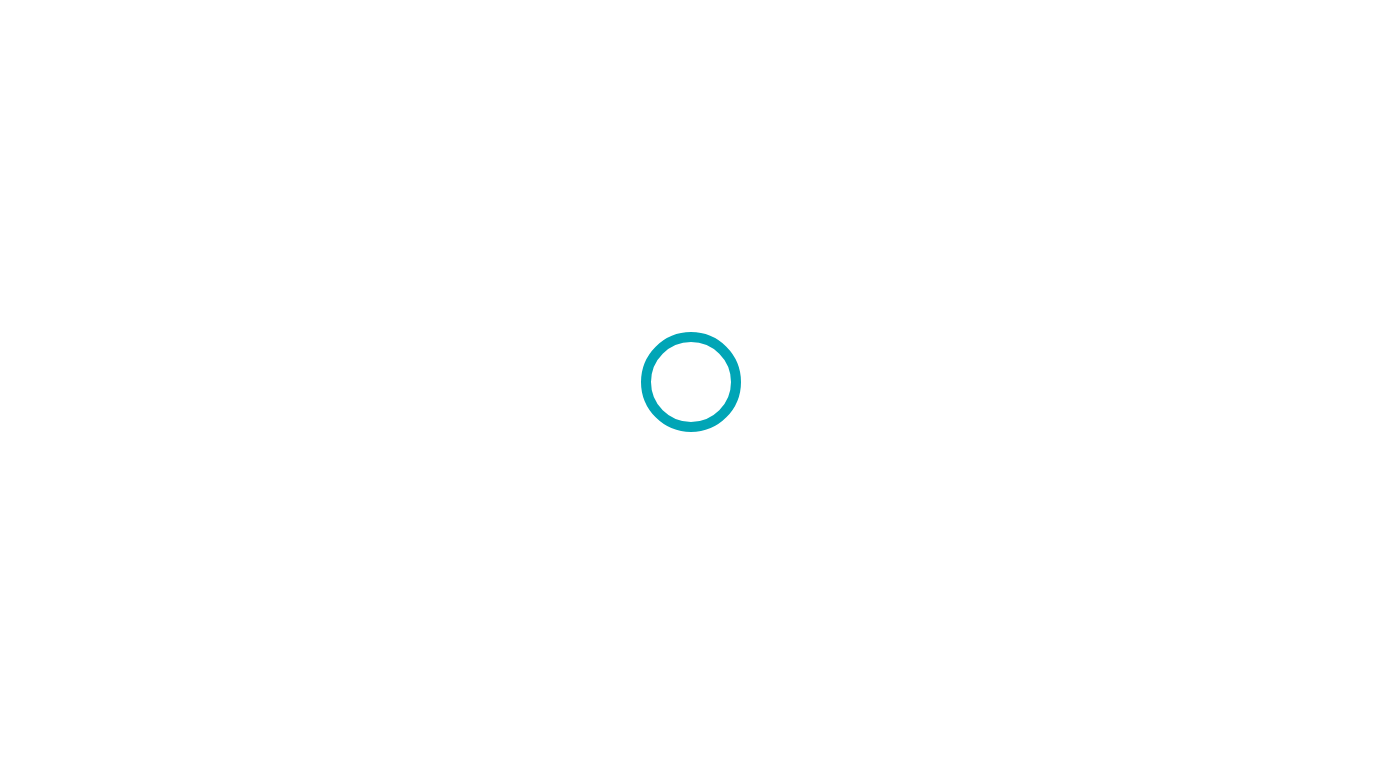 scroll, scrollTop: 0, scrollLeft: 0, axis: both 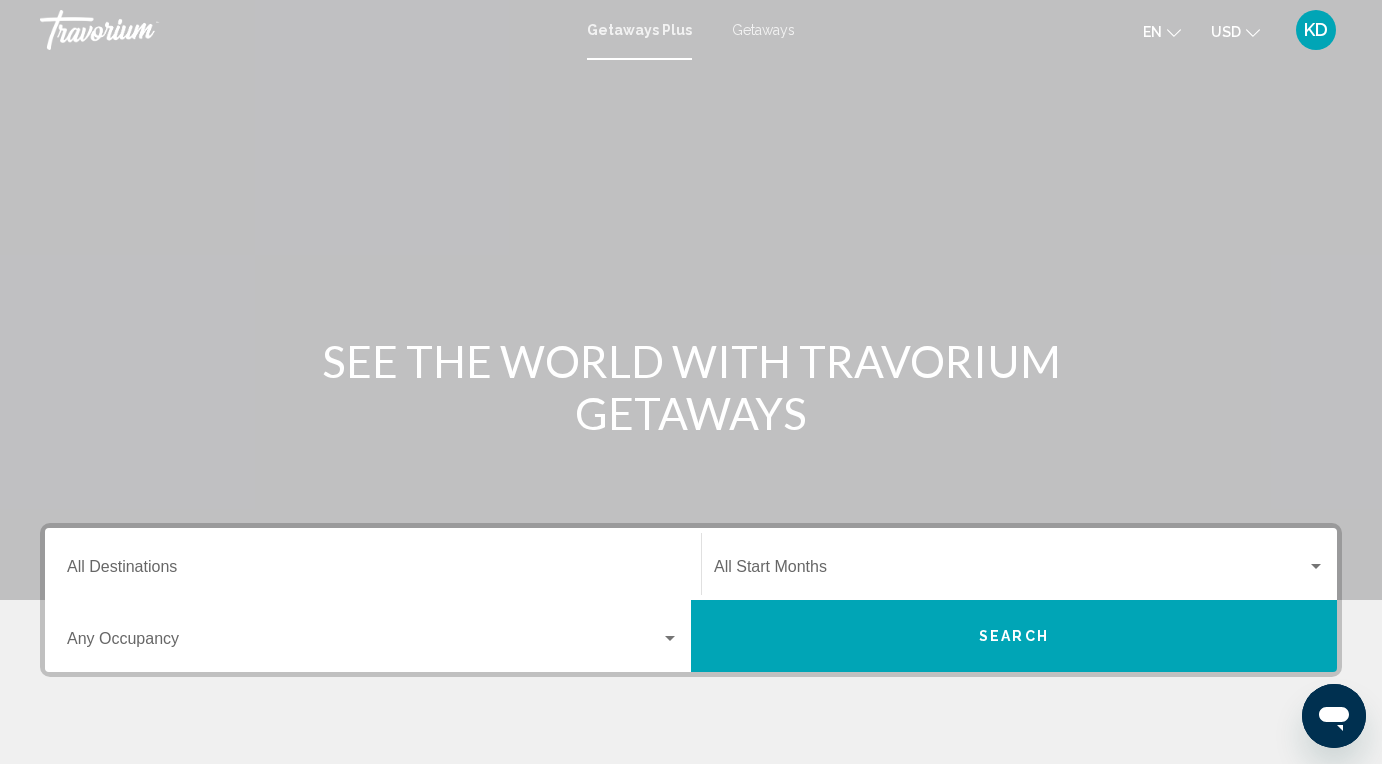 click on "Getaways" at bounding box center [763, 30] 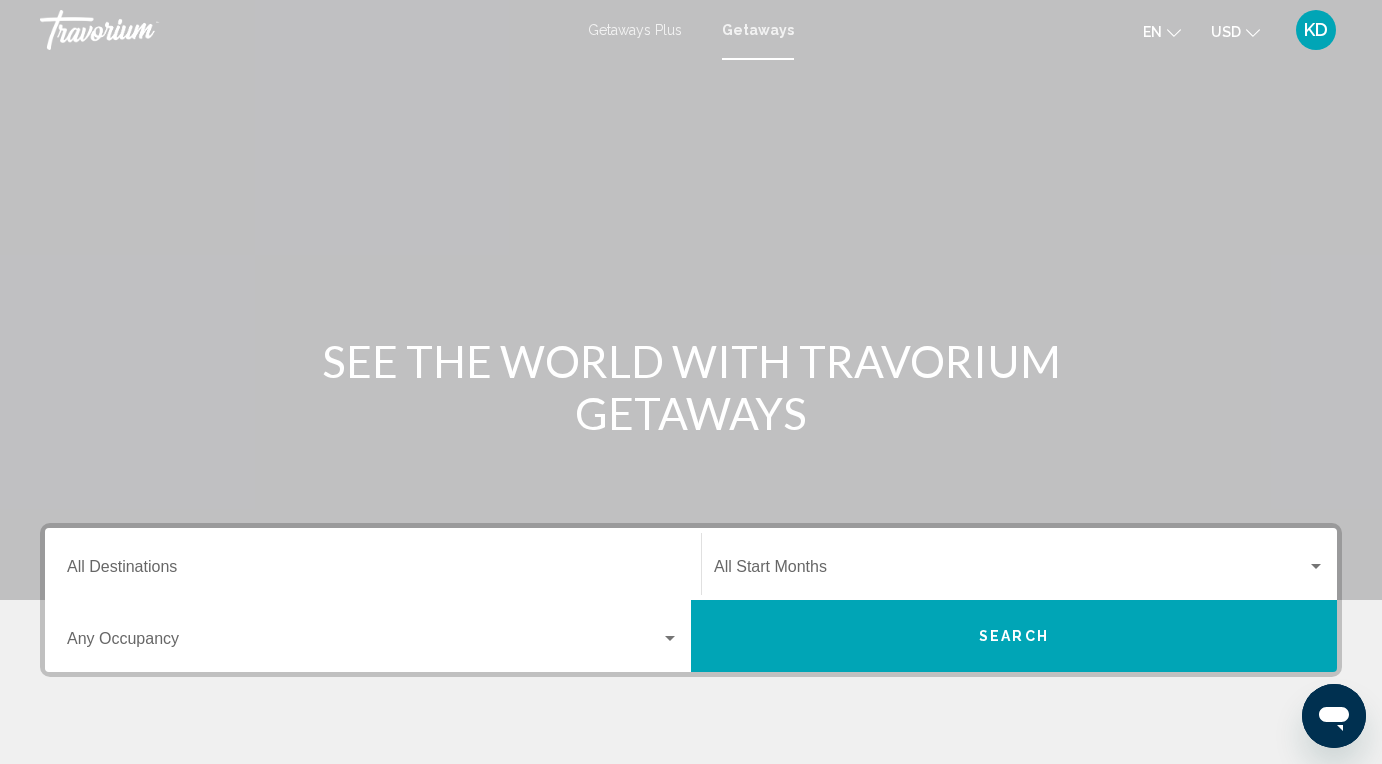 click at bounding box center [364, 643] 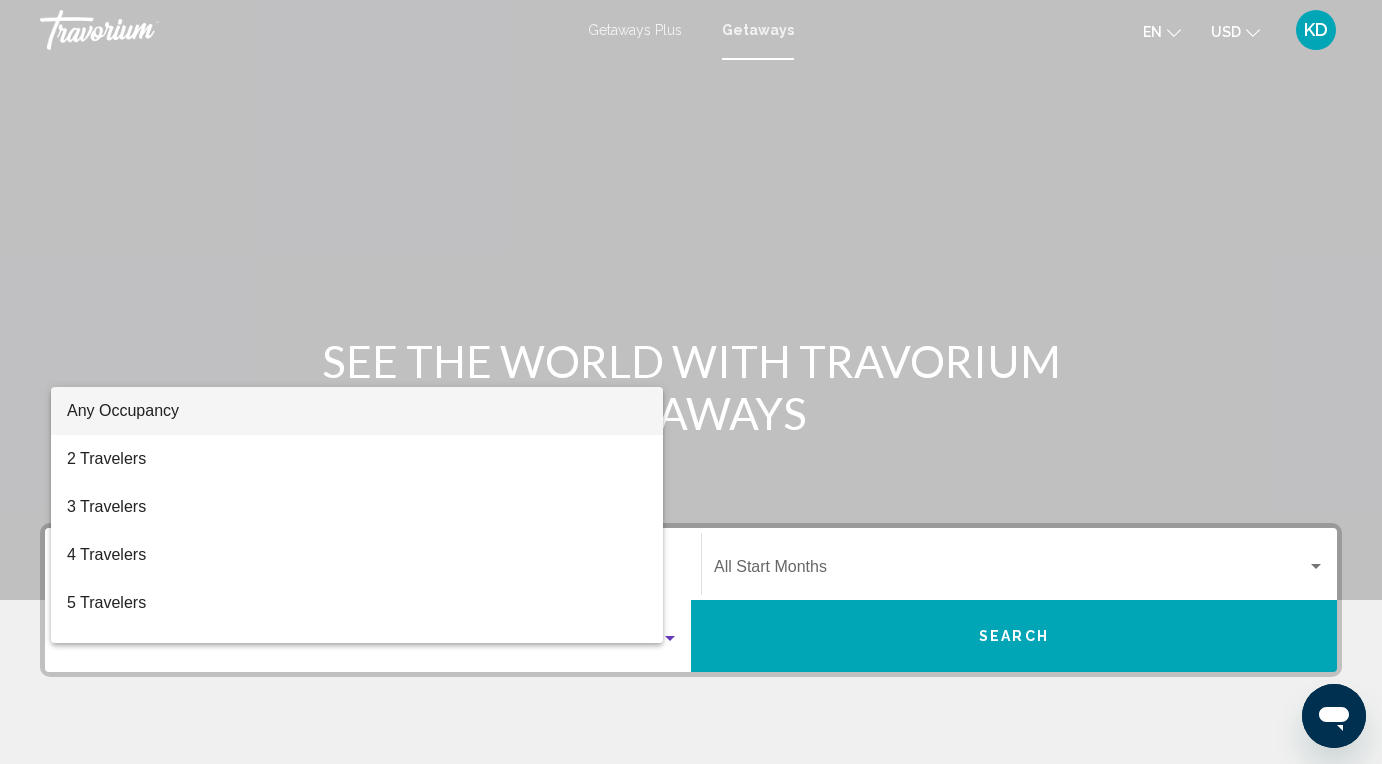 scroll, scrollTop: 358, scrollLeft: 0, axis: vertical 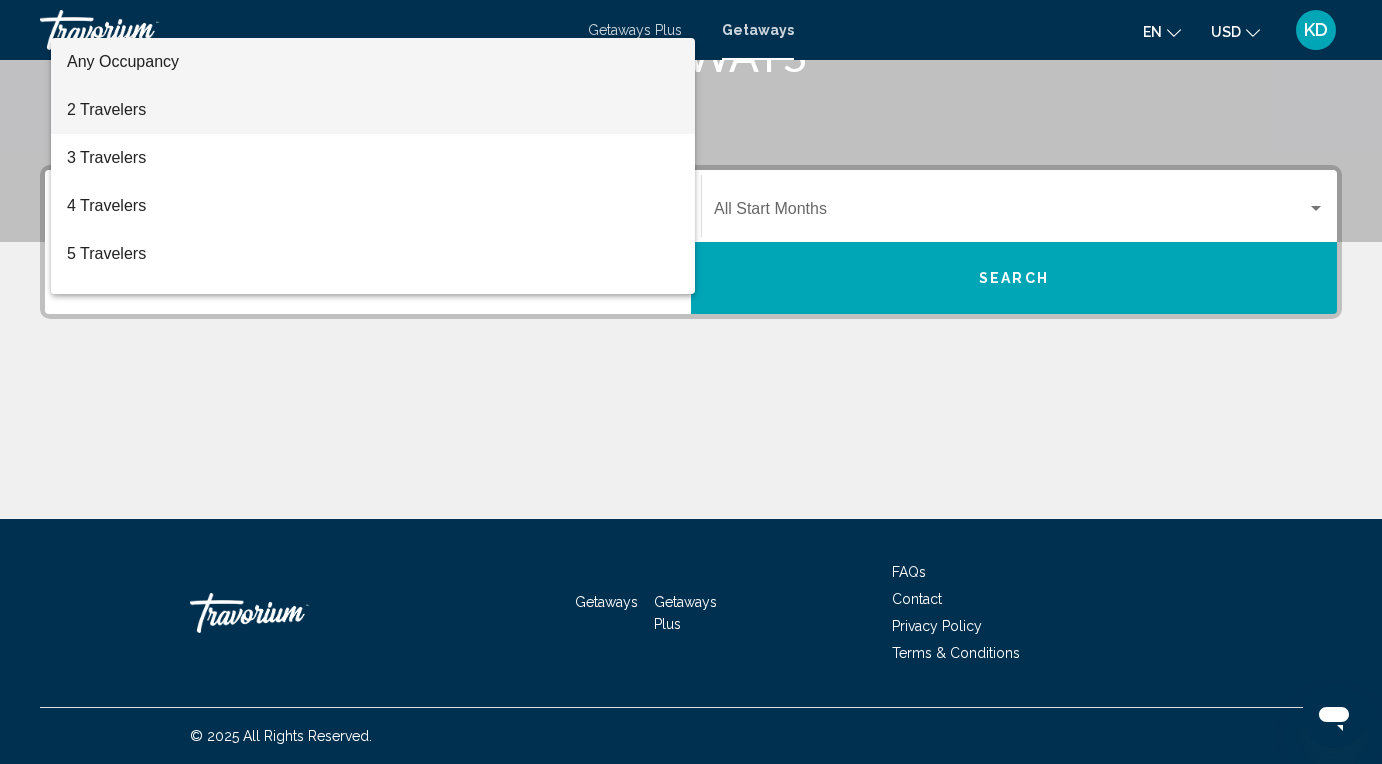 click on "2 Travelers" at bounding box center [373, 110] 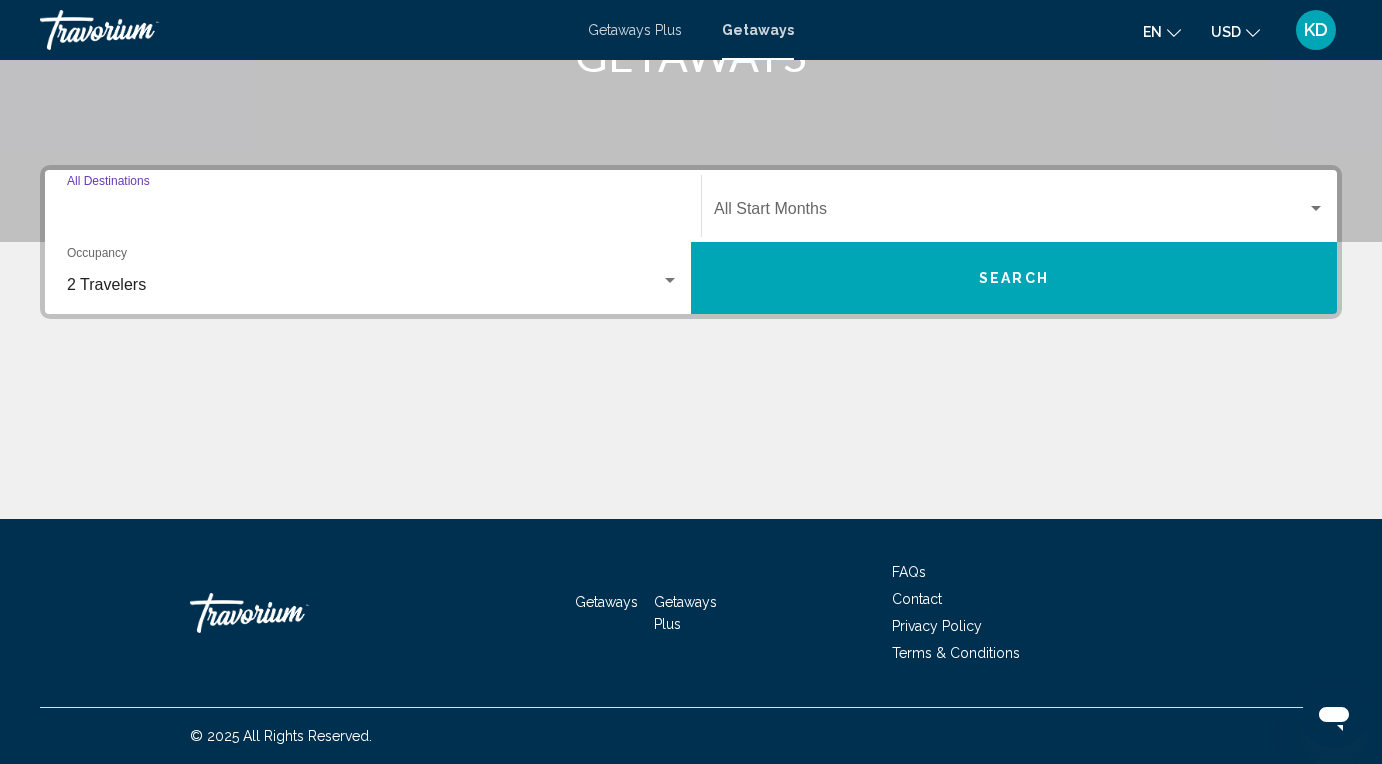 click on "Destination All Destinations" at bounding box center [373, 213] 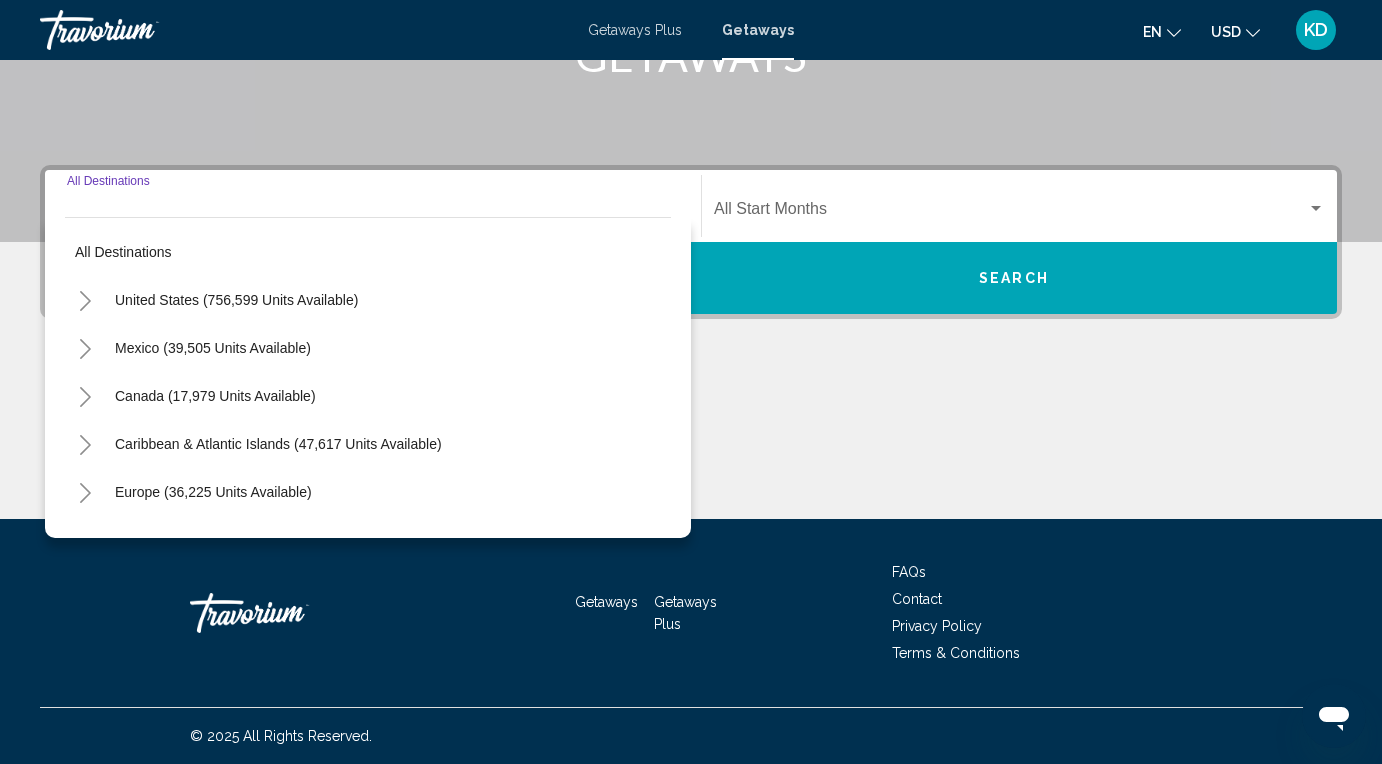 click on "Destination All Destinations" at bounding box center [373, 213] 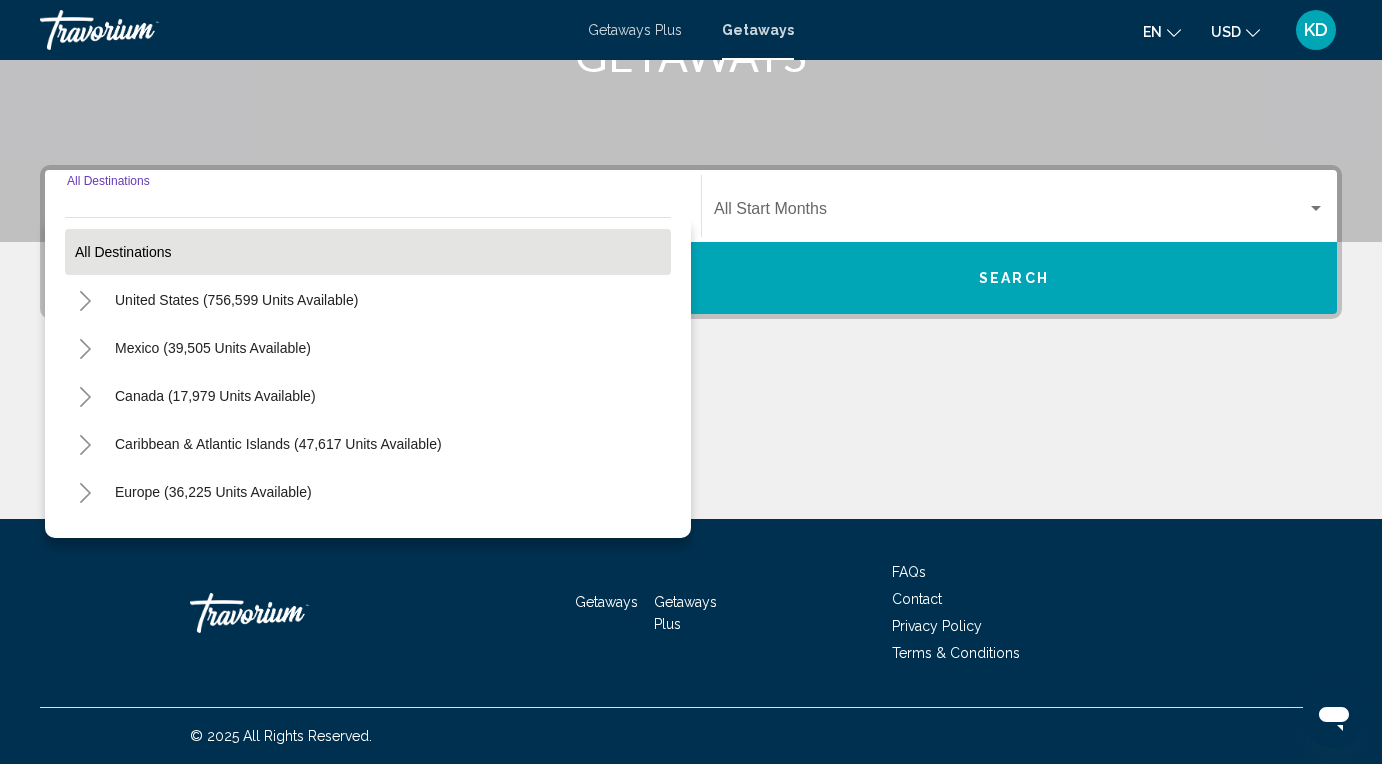 click on "All destinations" at bounding box center (368, 252) 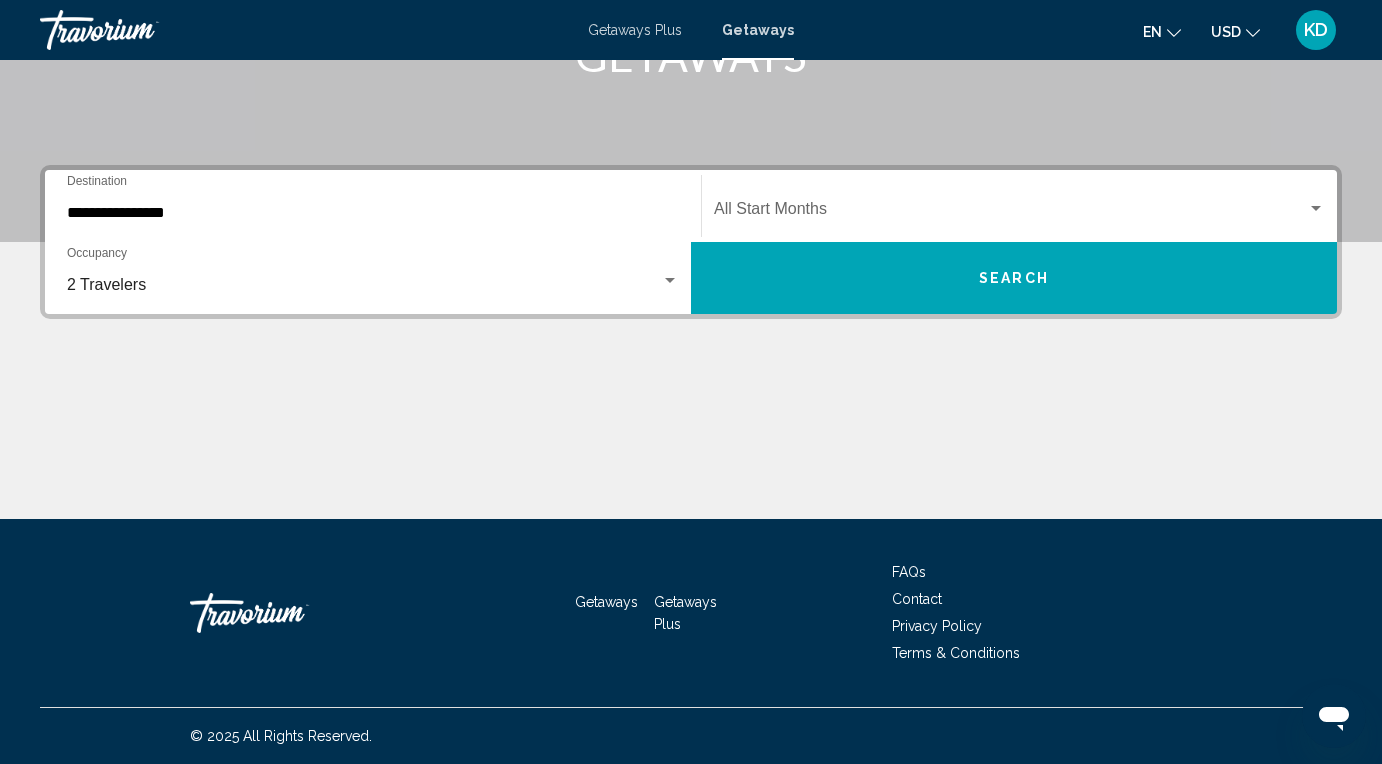 click on "**********" at bounding box center [373, 206] 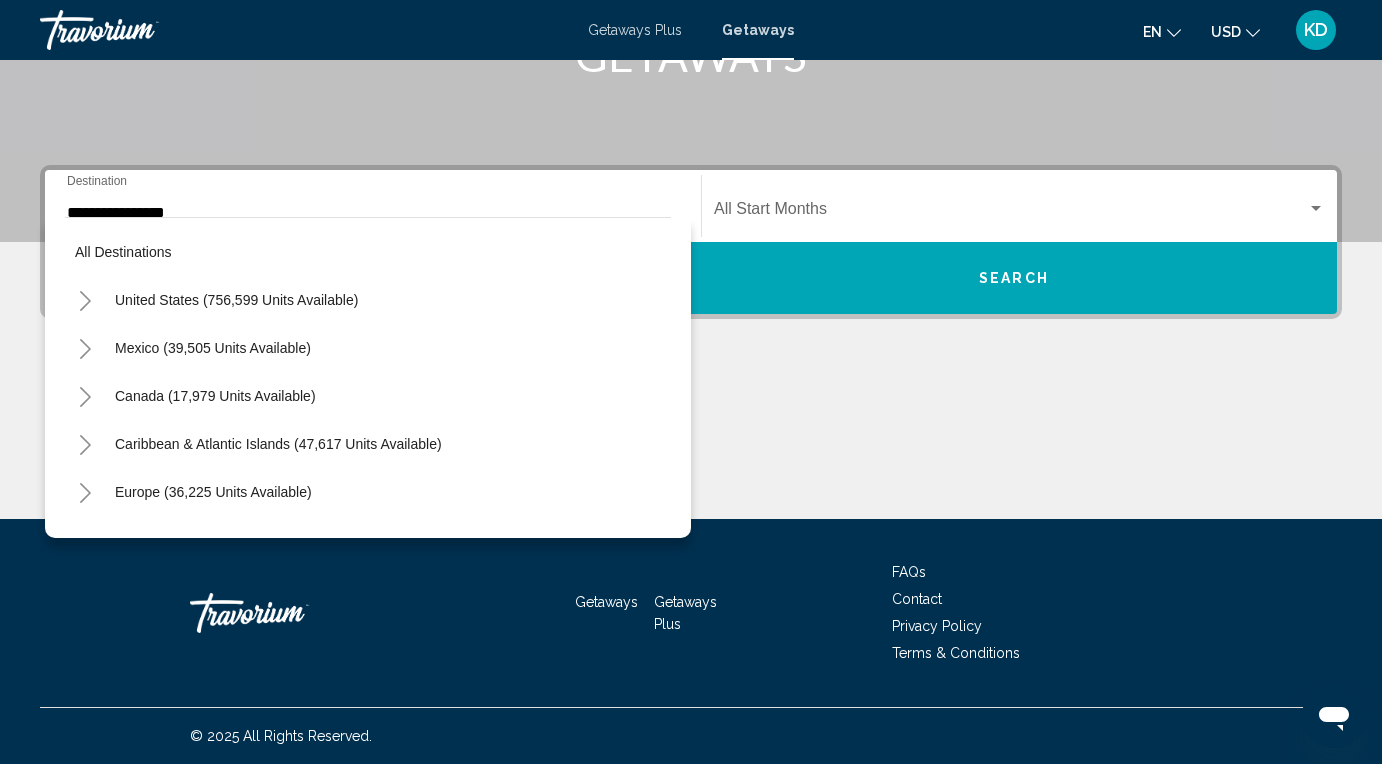 click on "**********" at bounding box center [373, 206] 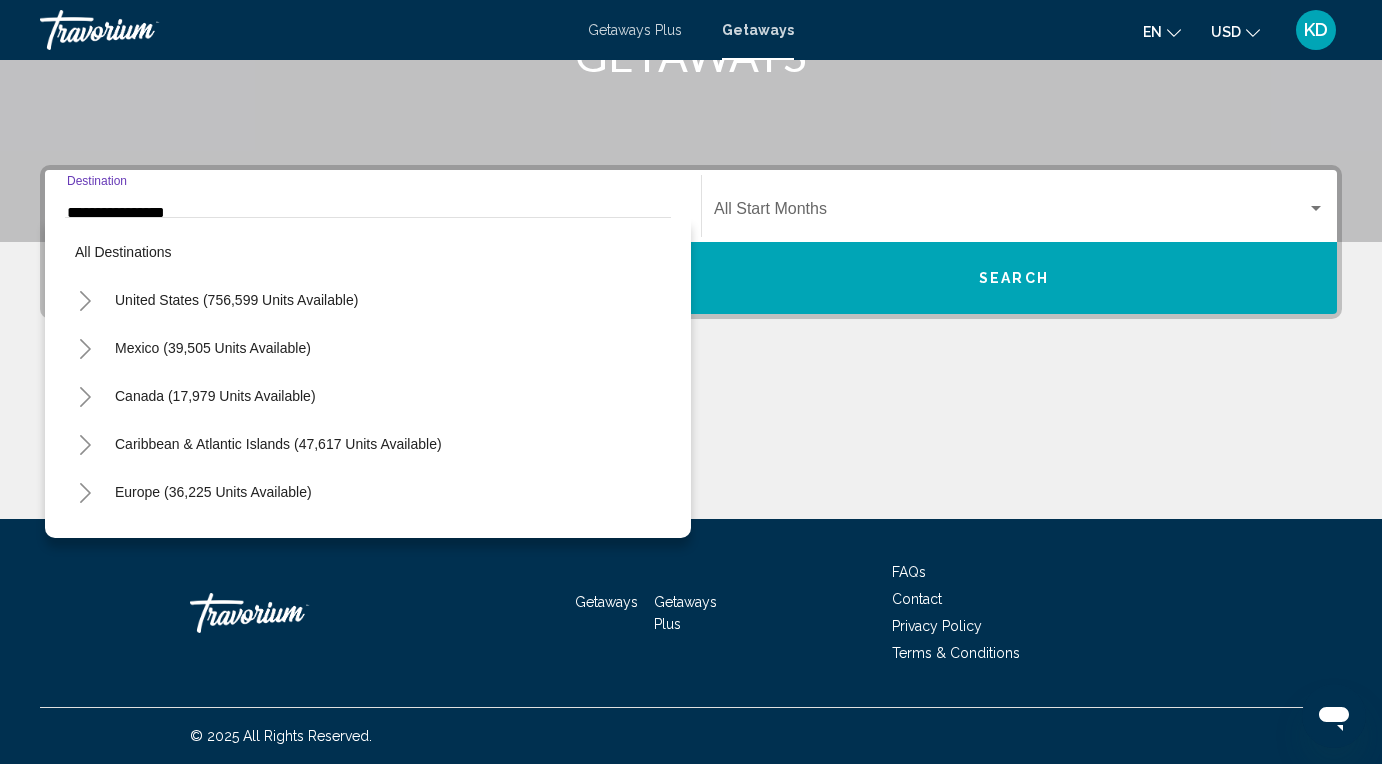 click on "Start Month All Start Months" at bounding box center (1019, 206) 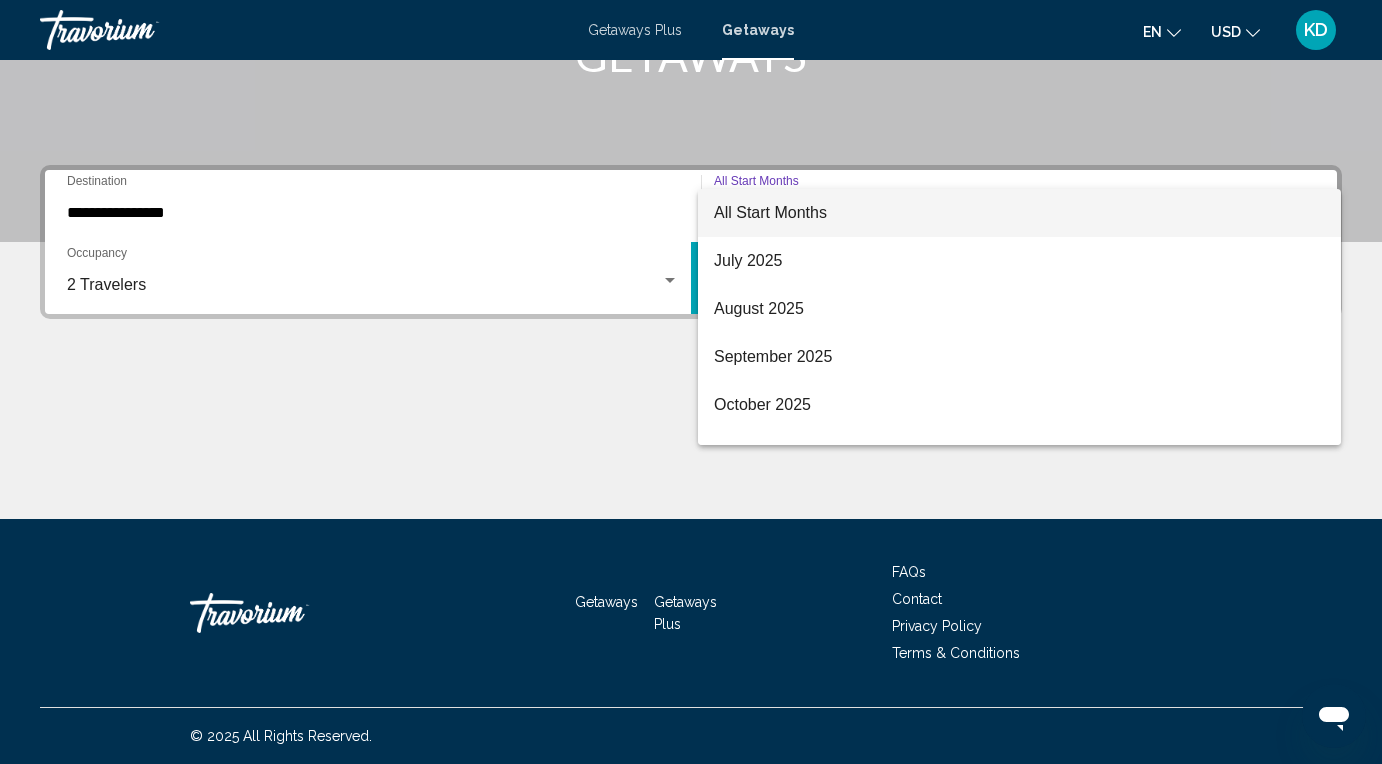 click at bounding box center (691, 382) 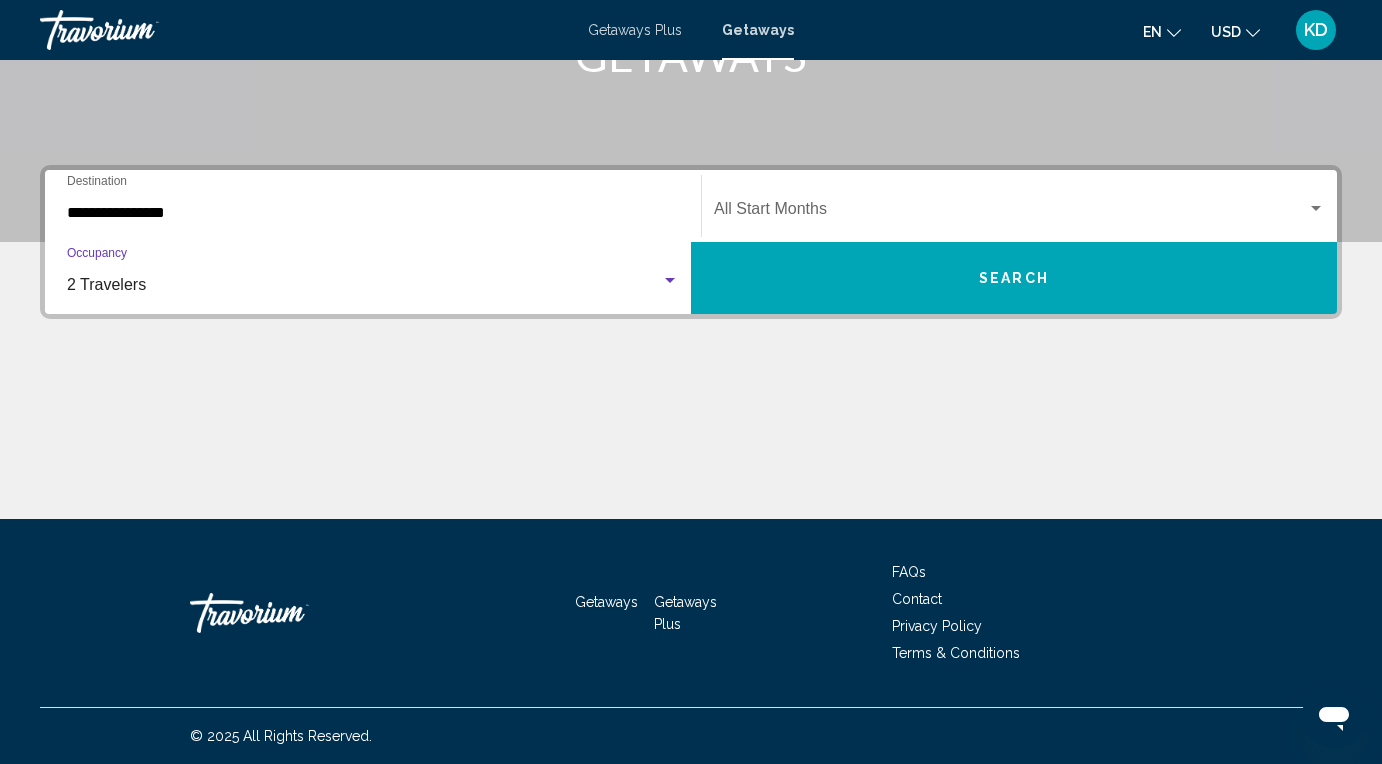 click on "2 Travelers" at bounding box center [364, 285] 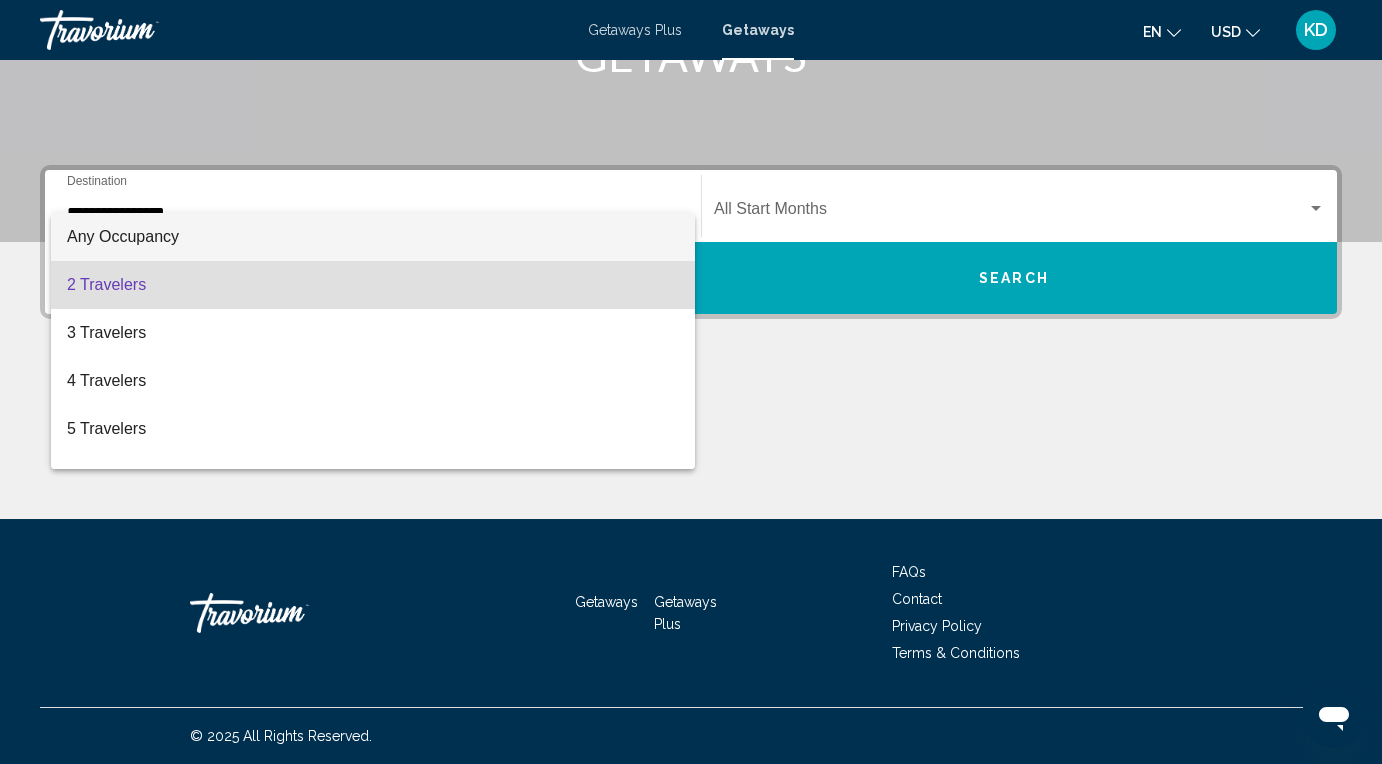 click on "Any Occupancy" at bounding box center (373, 237) 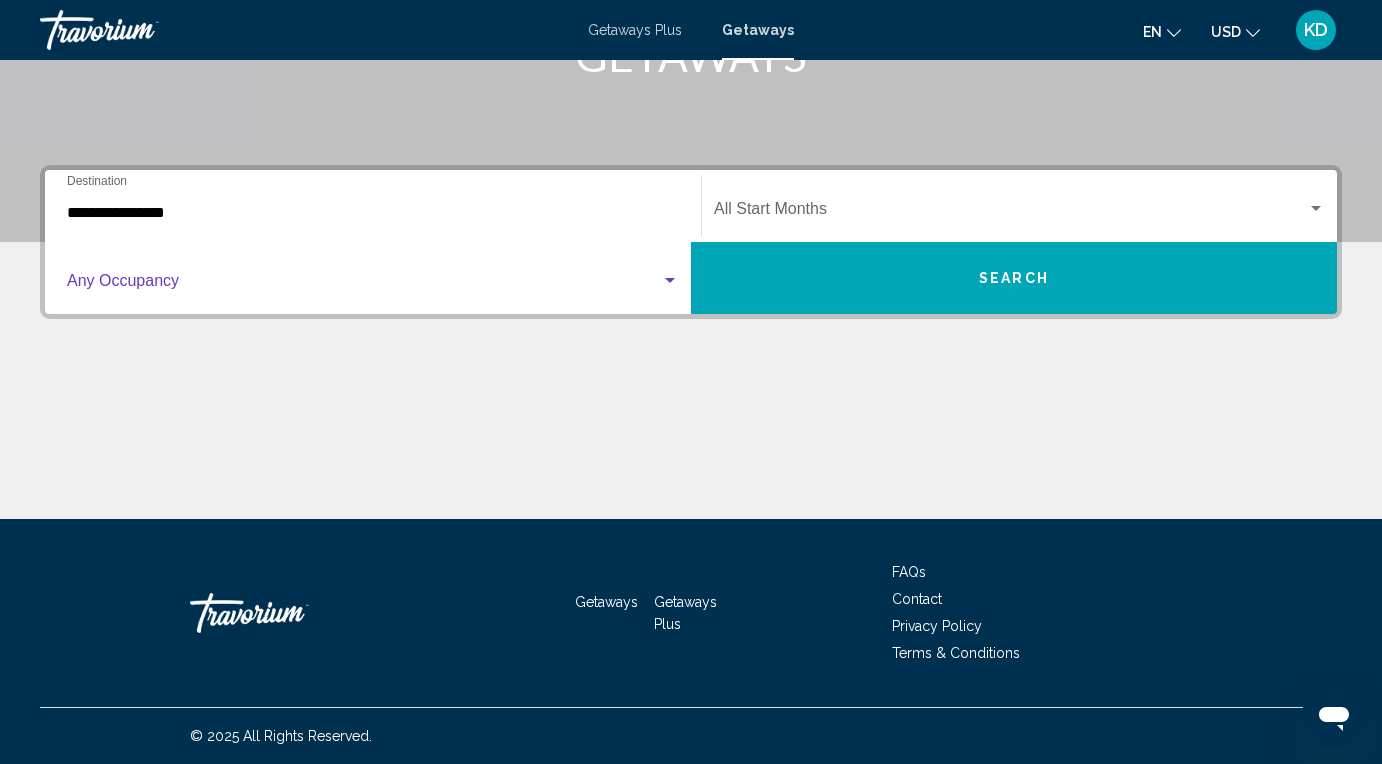 click at bounding box center [364, 285] 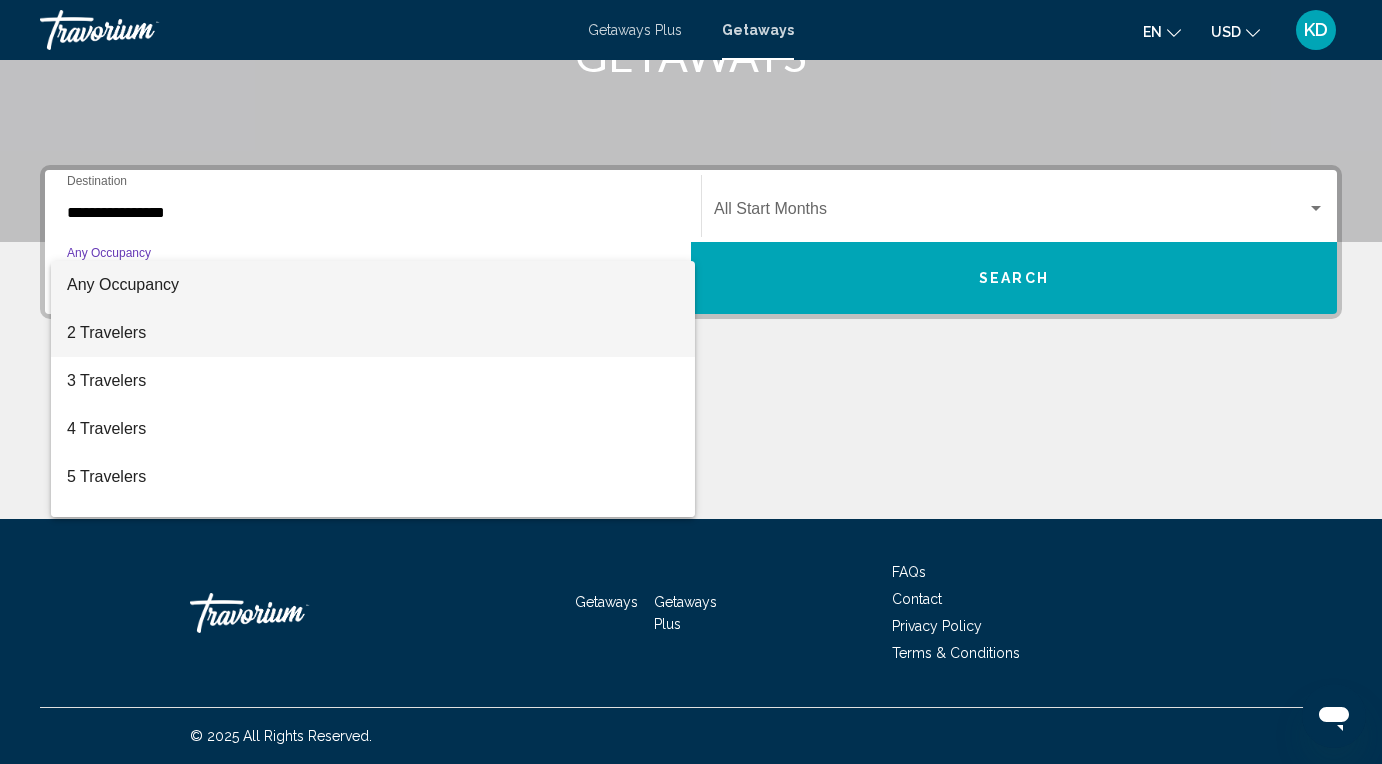 click on "2 Travelers" at bounding box center [373, 333] 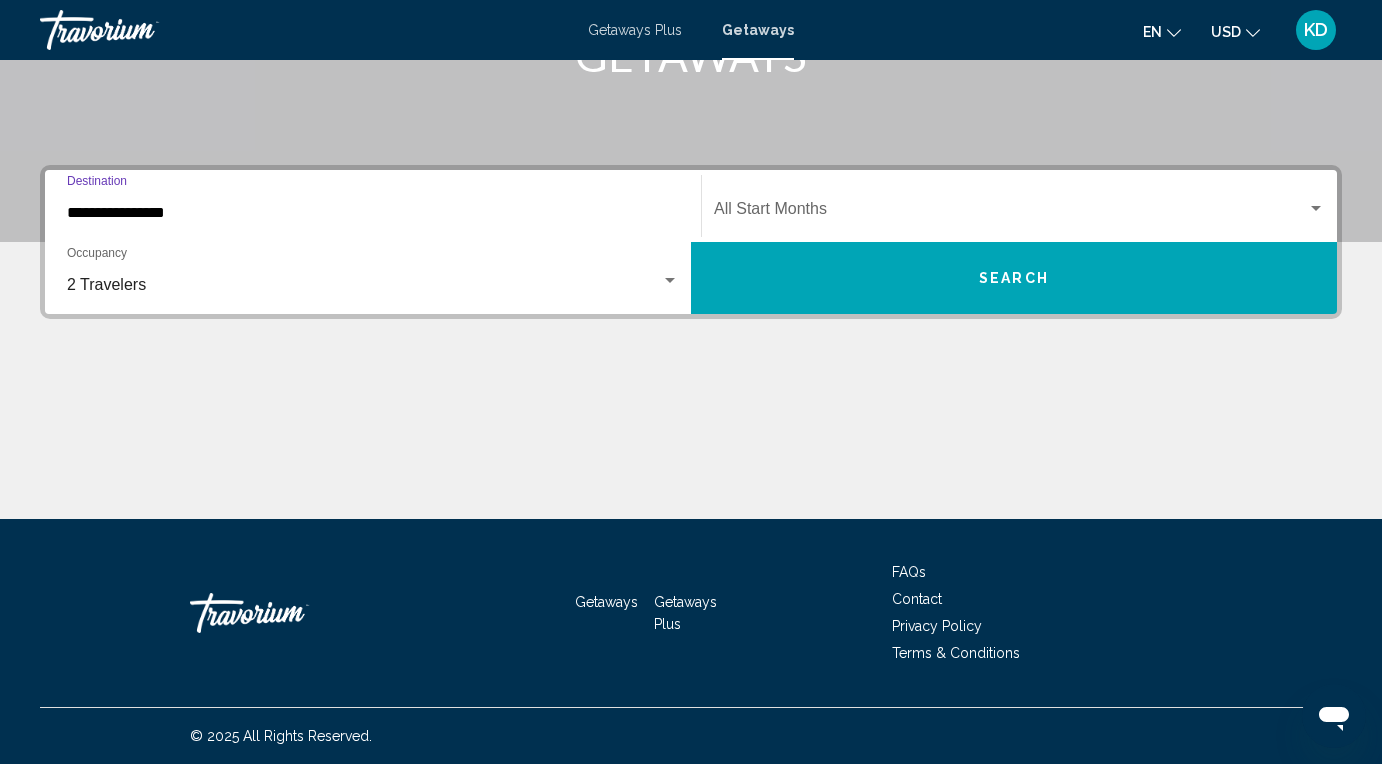 click on "**********" at bounding box center [373, 213] 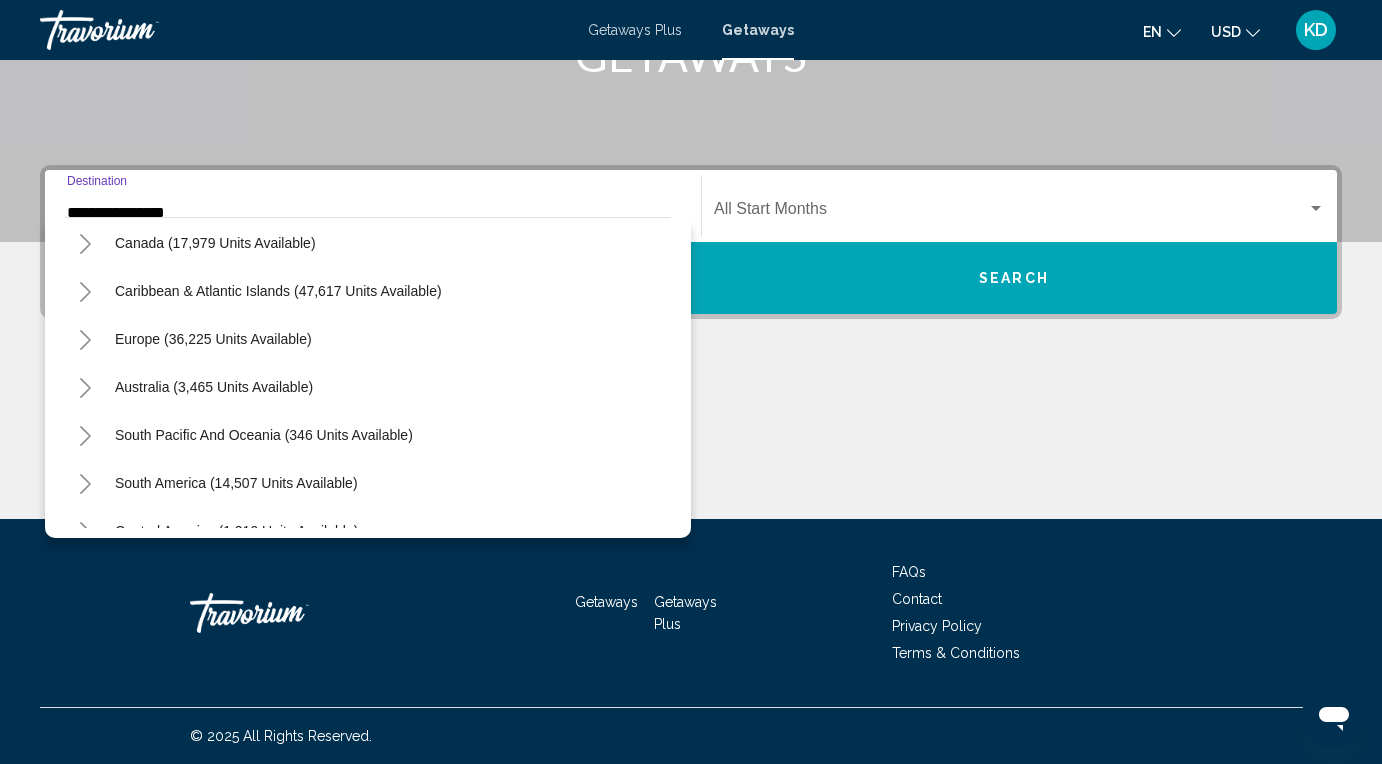 scroll, scrollTop: 213, scrollLeft: 0, axis: vertical 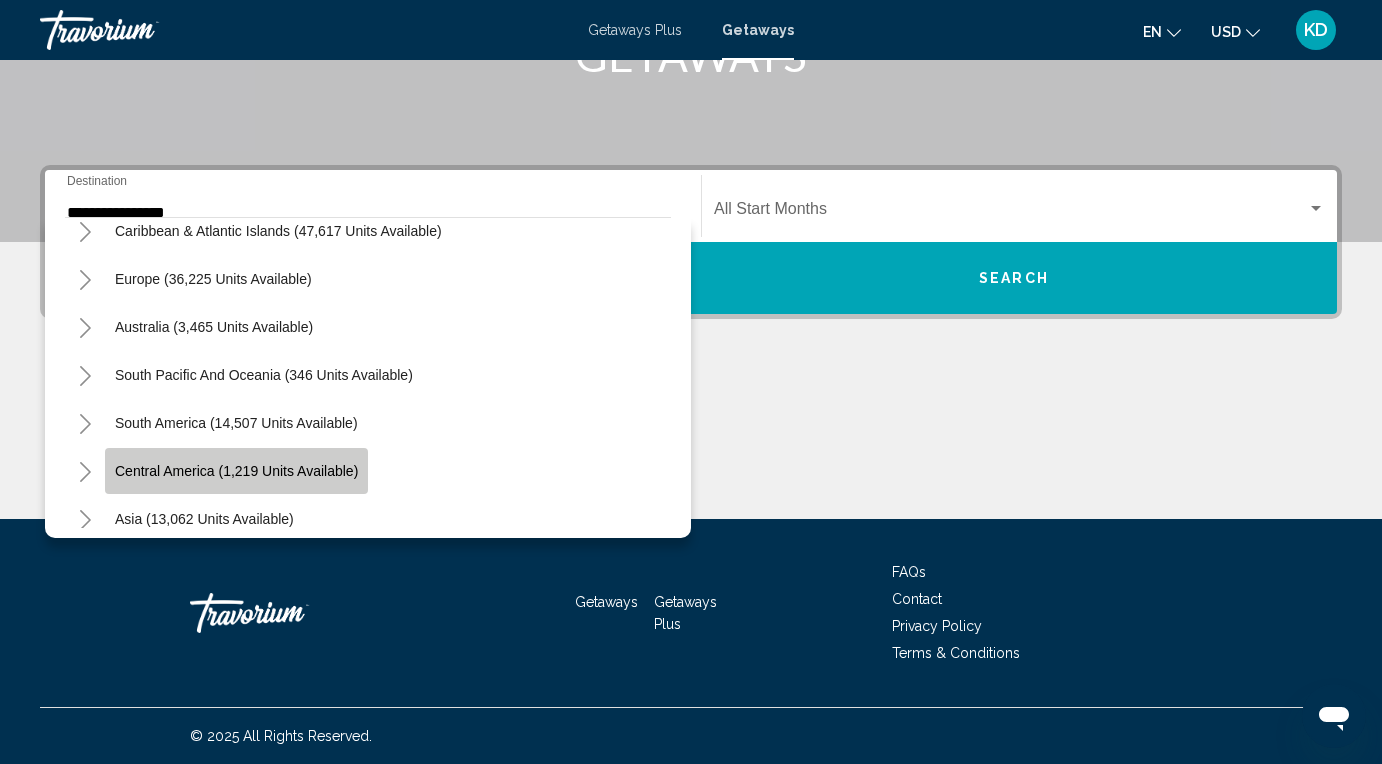 click on "Central America (1,219 units available)" at bounding box center [236, 471] 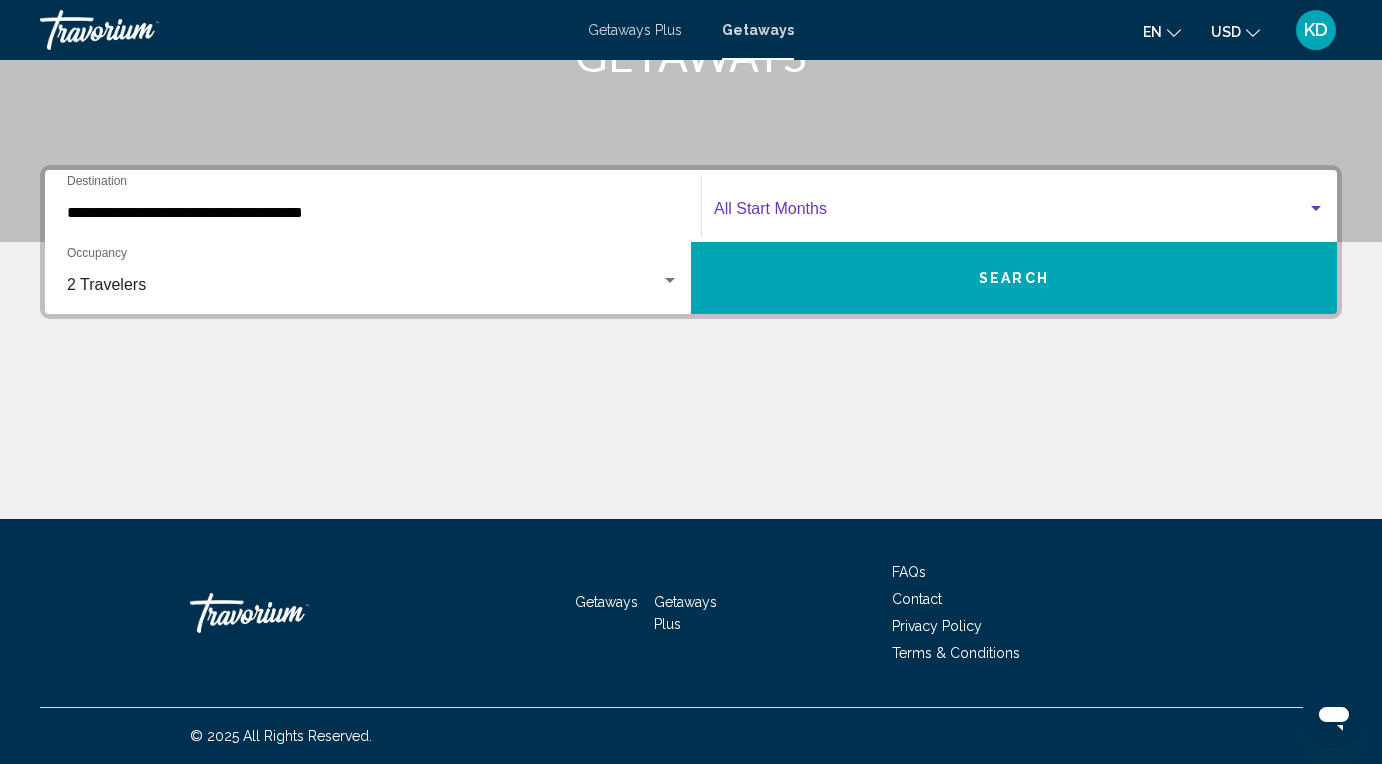 click at bounding box center (1010, 213) 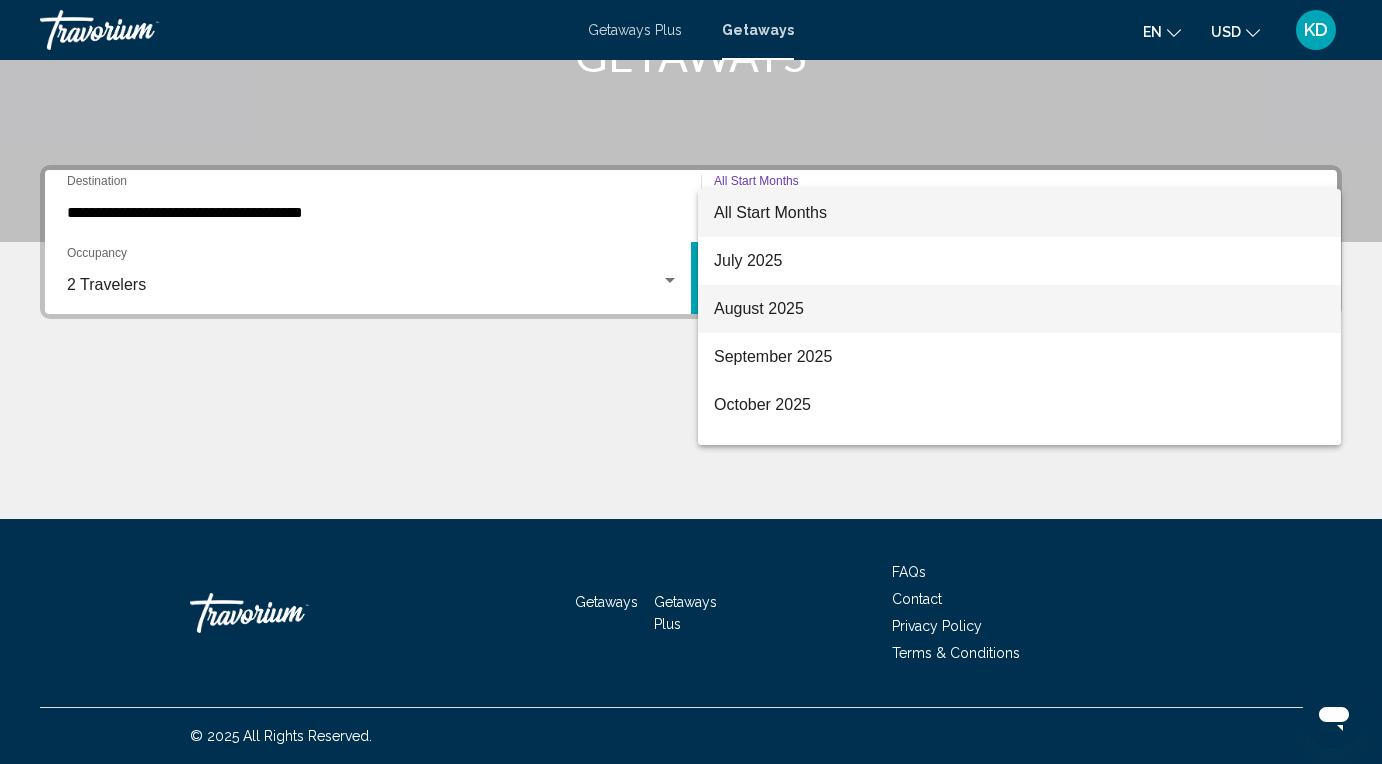 click on "August 2025" at bounding box center (1019, 309) 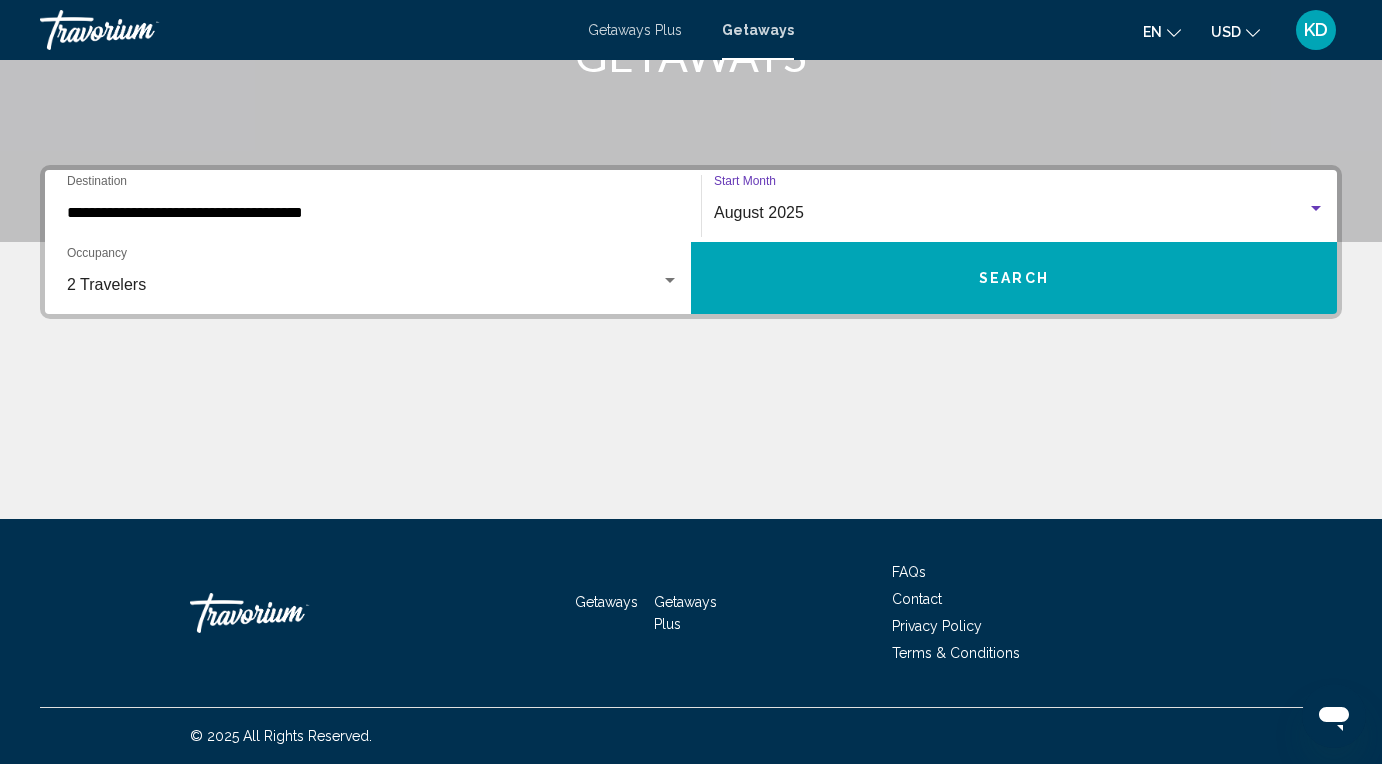 click on "Search" at bounding box center (1014, 278) 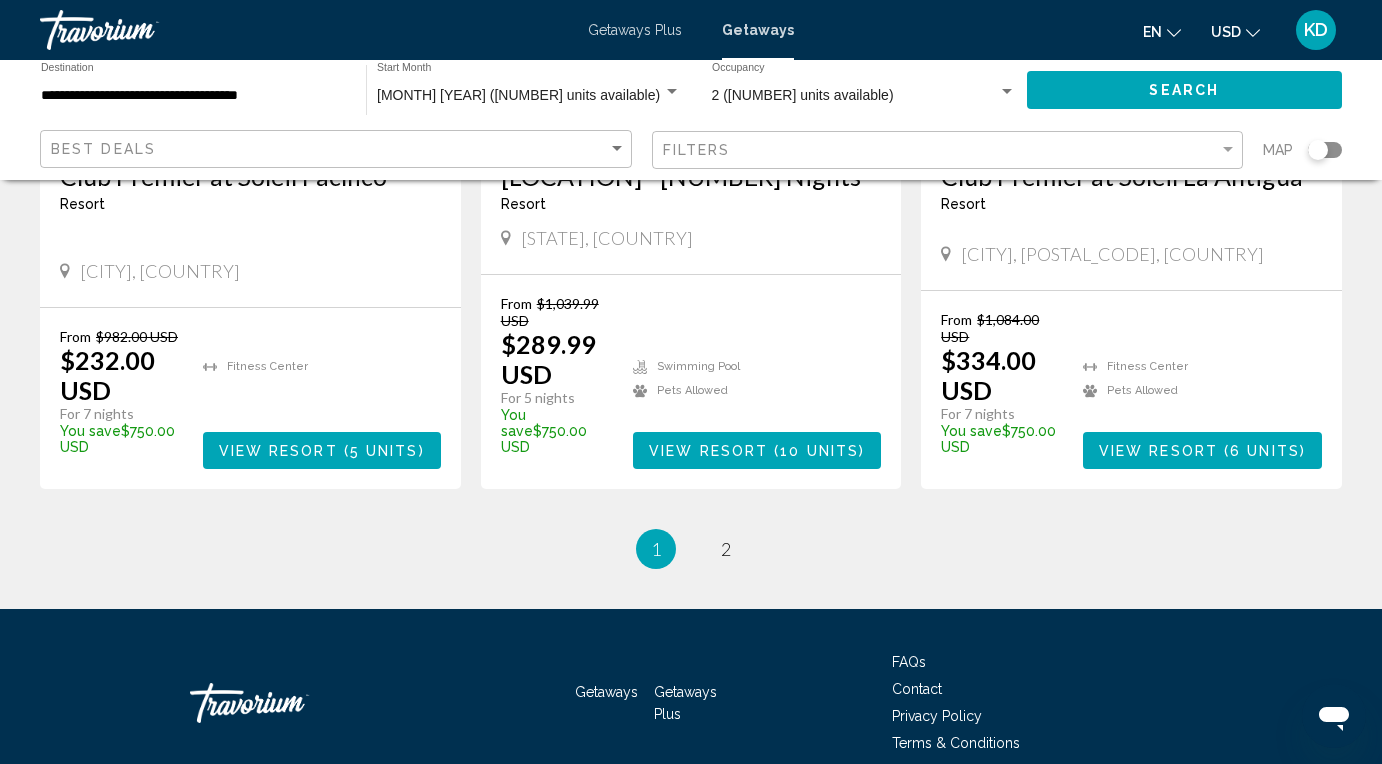 scroll, scrollTop: 2629, scrollLeft: 0, axis: vertical 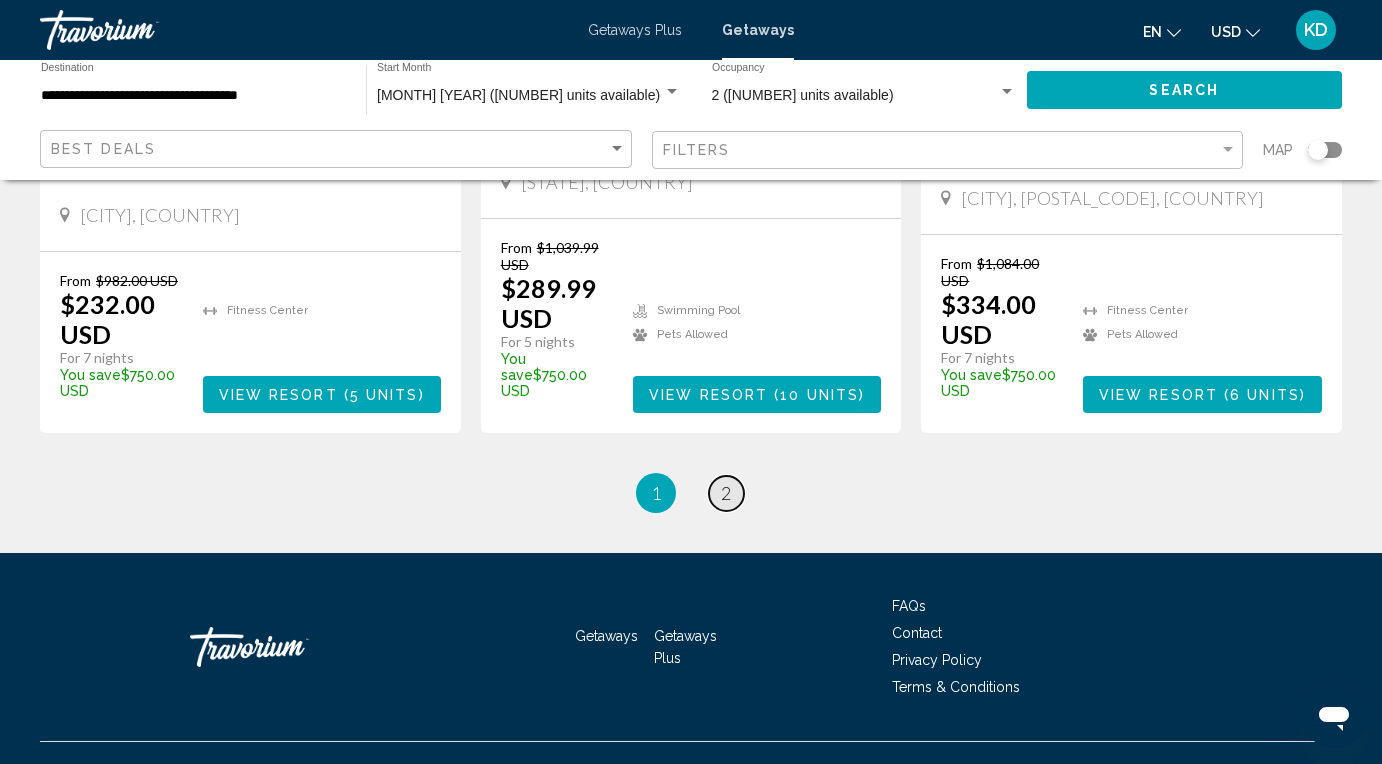 click on "2" at bounding box center (726, 493) 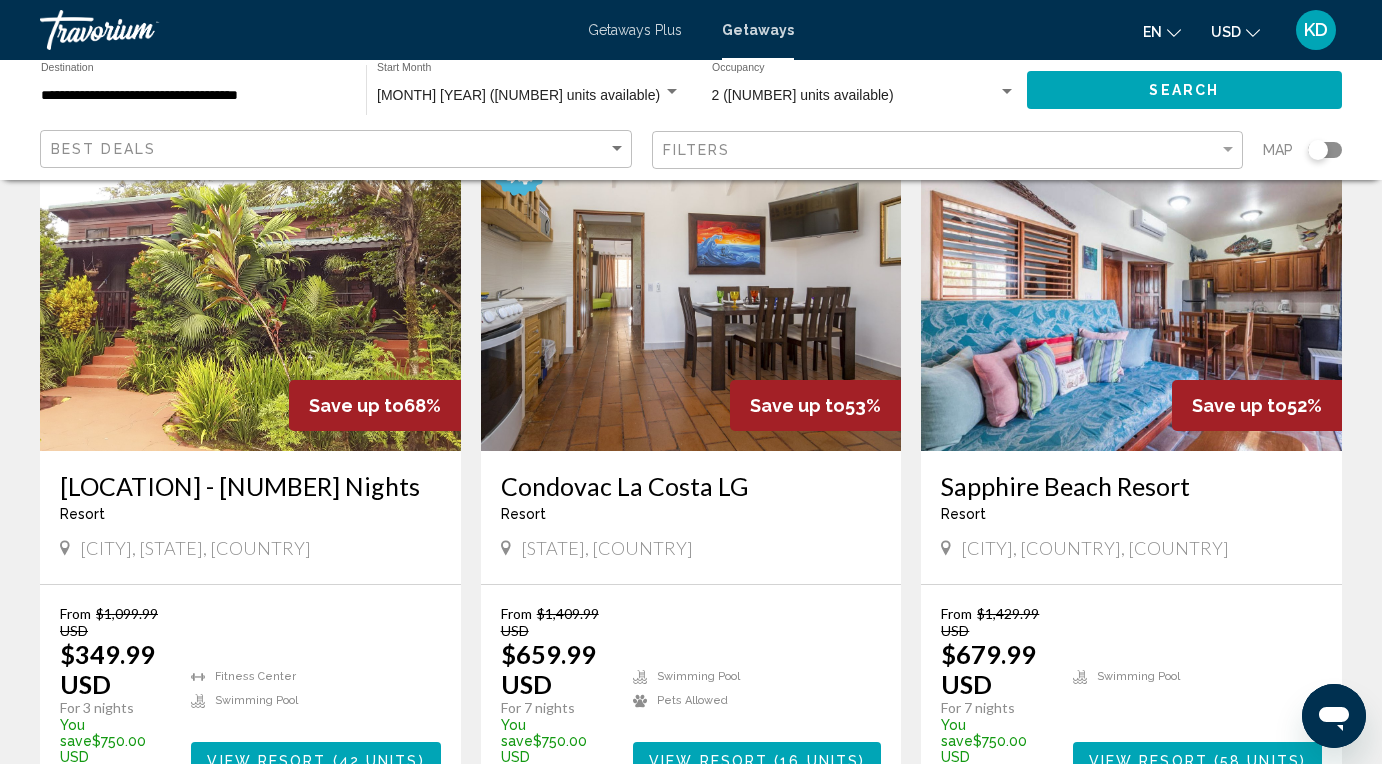 scroll, scrollTop: 0, scrollLeft: 0, axis: both 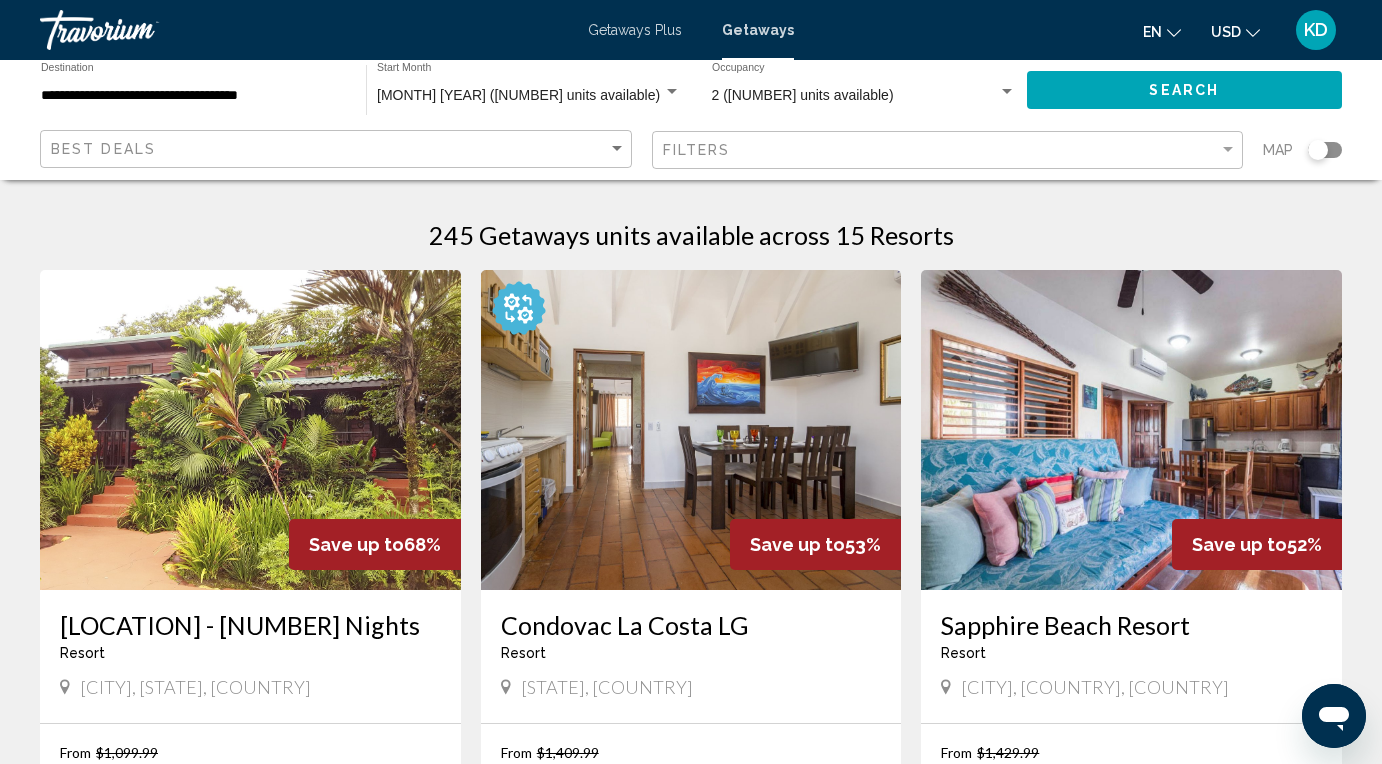 click on "Getaways Plus" at bounding box center (635, 30) 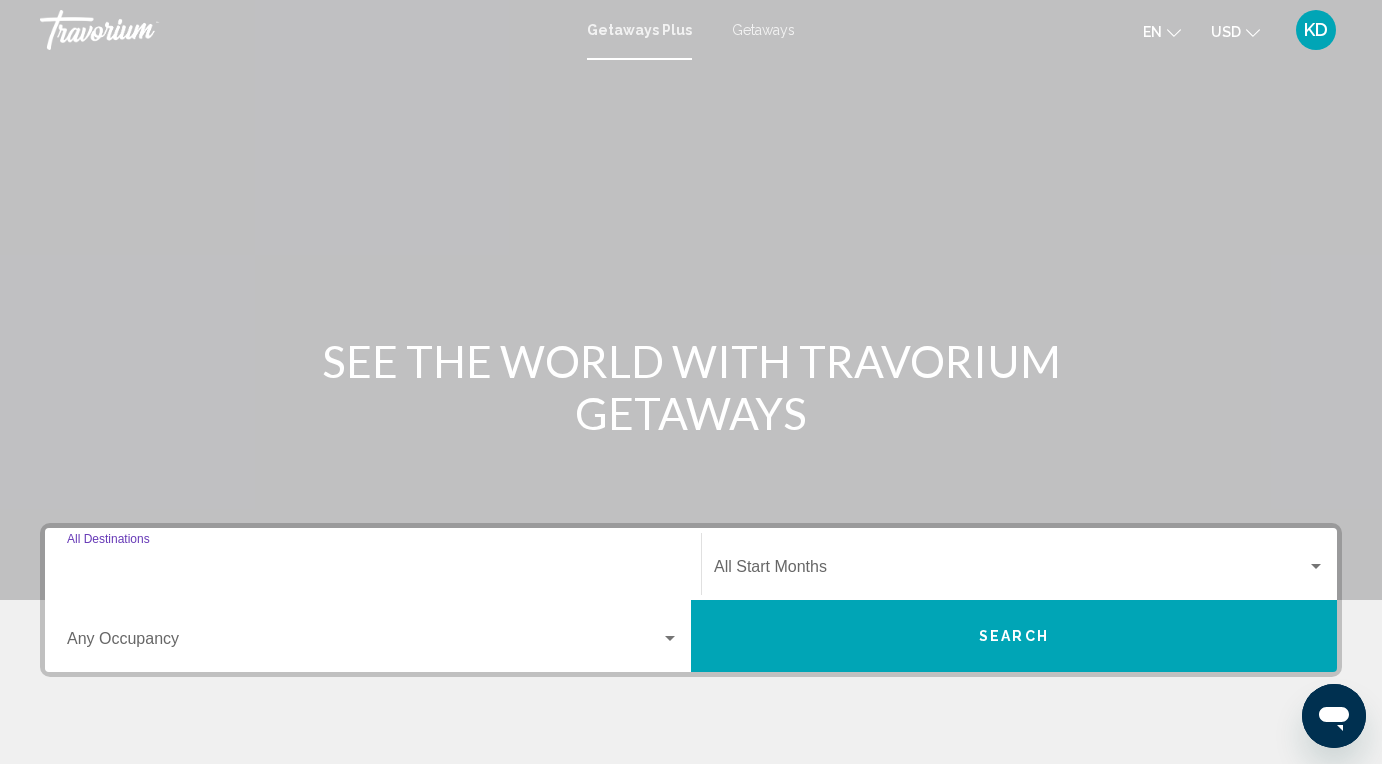 click on "Destination All Destinations" at bounding box center [373, 571] 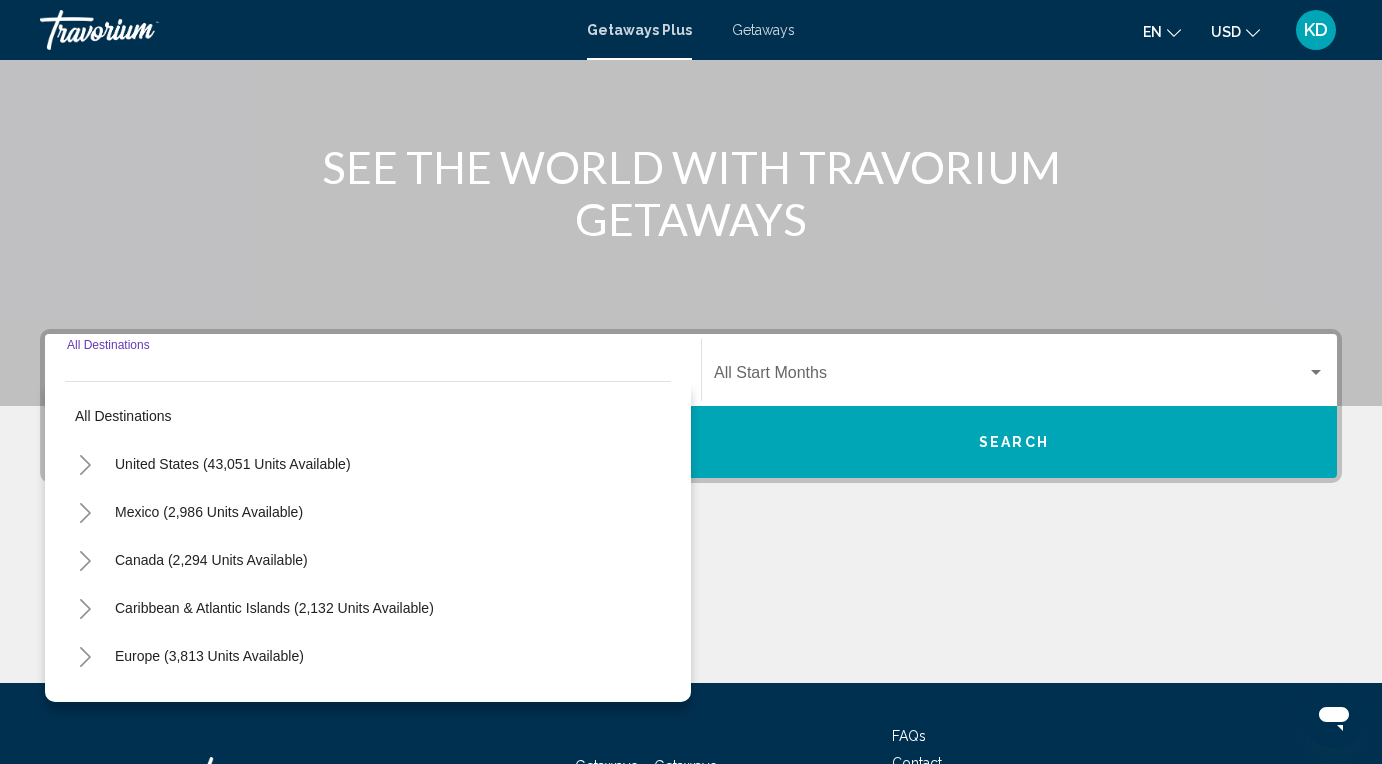 scroll, scrollTop: 358, scrollLeft: 0, axis: vertical 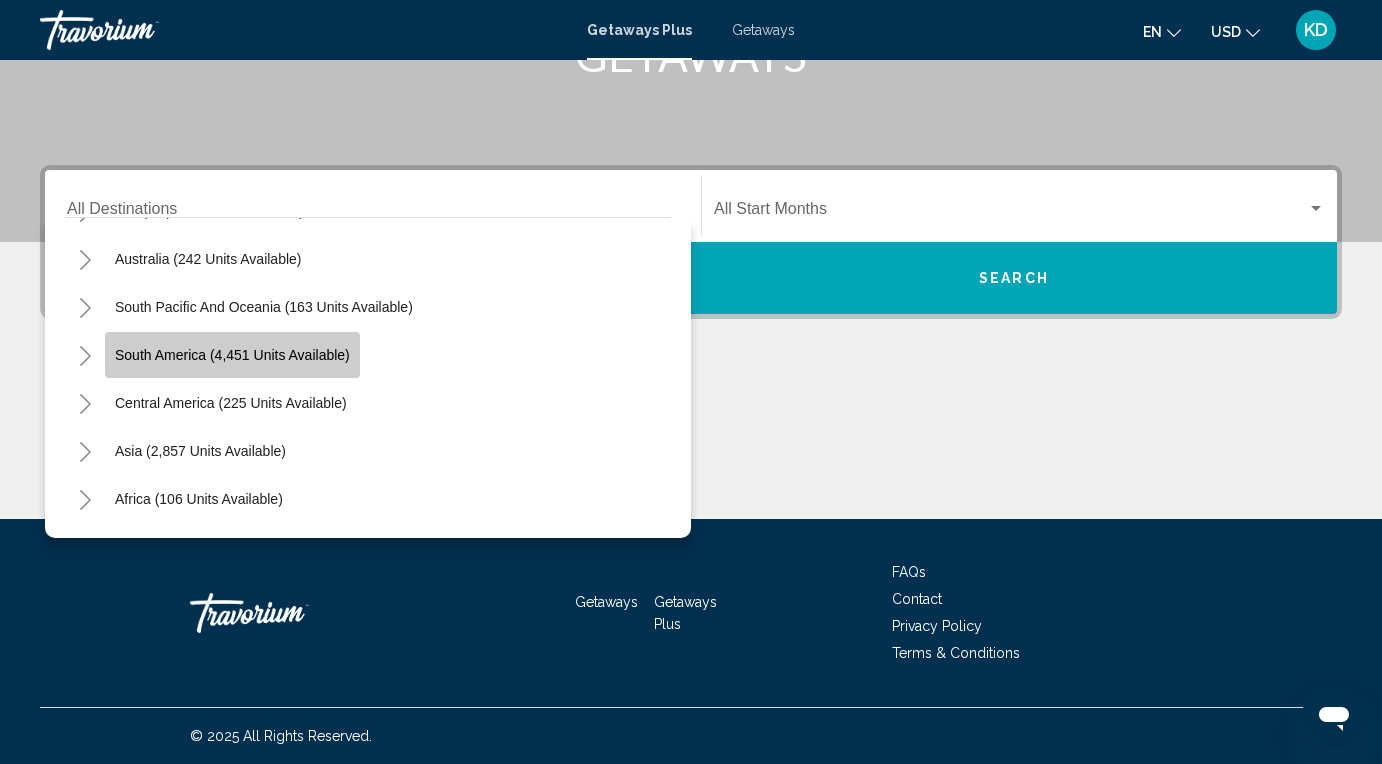 click on "South America (4,451 units available)" at bounding box center (232, 355) 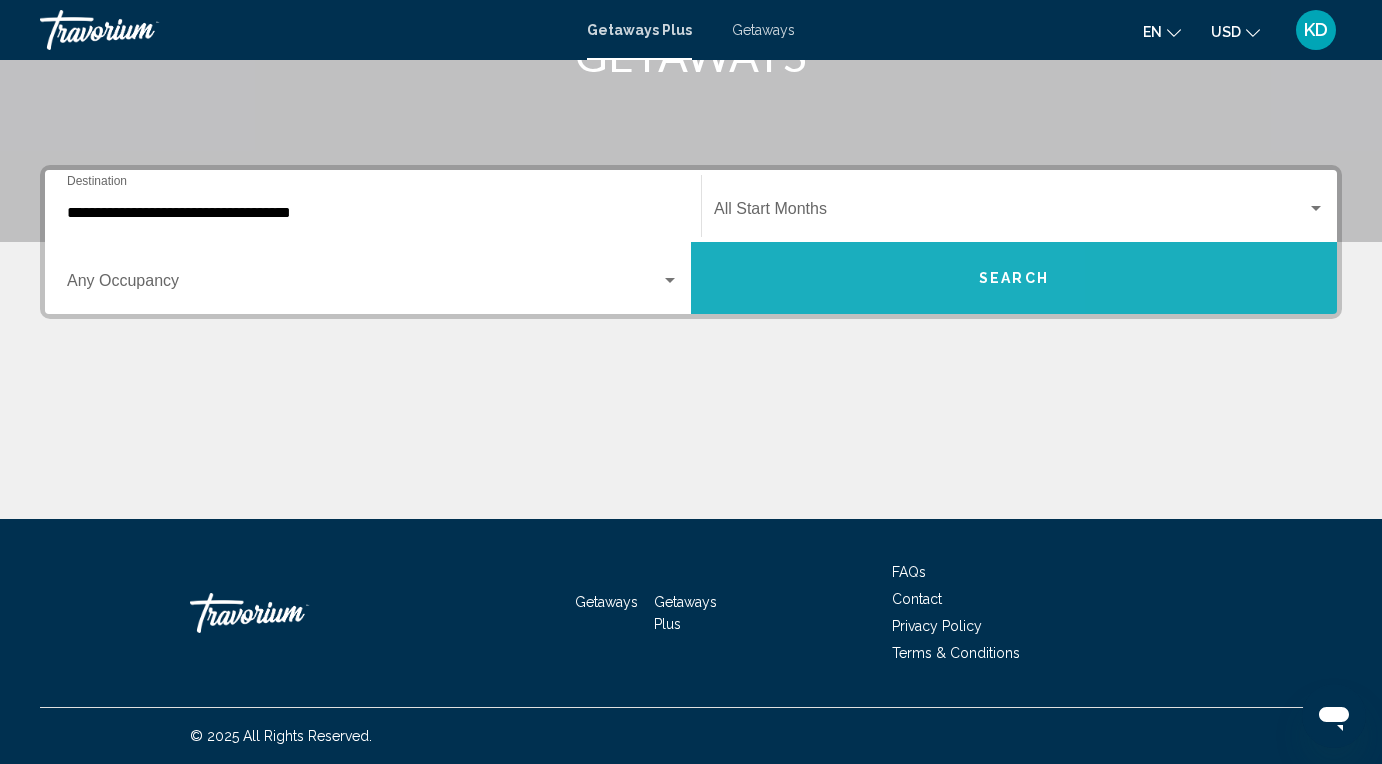 click on "Search" at bounding box center [1014, 278] 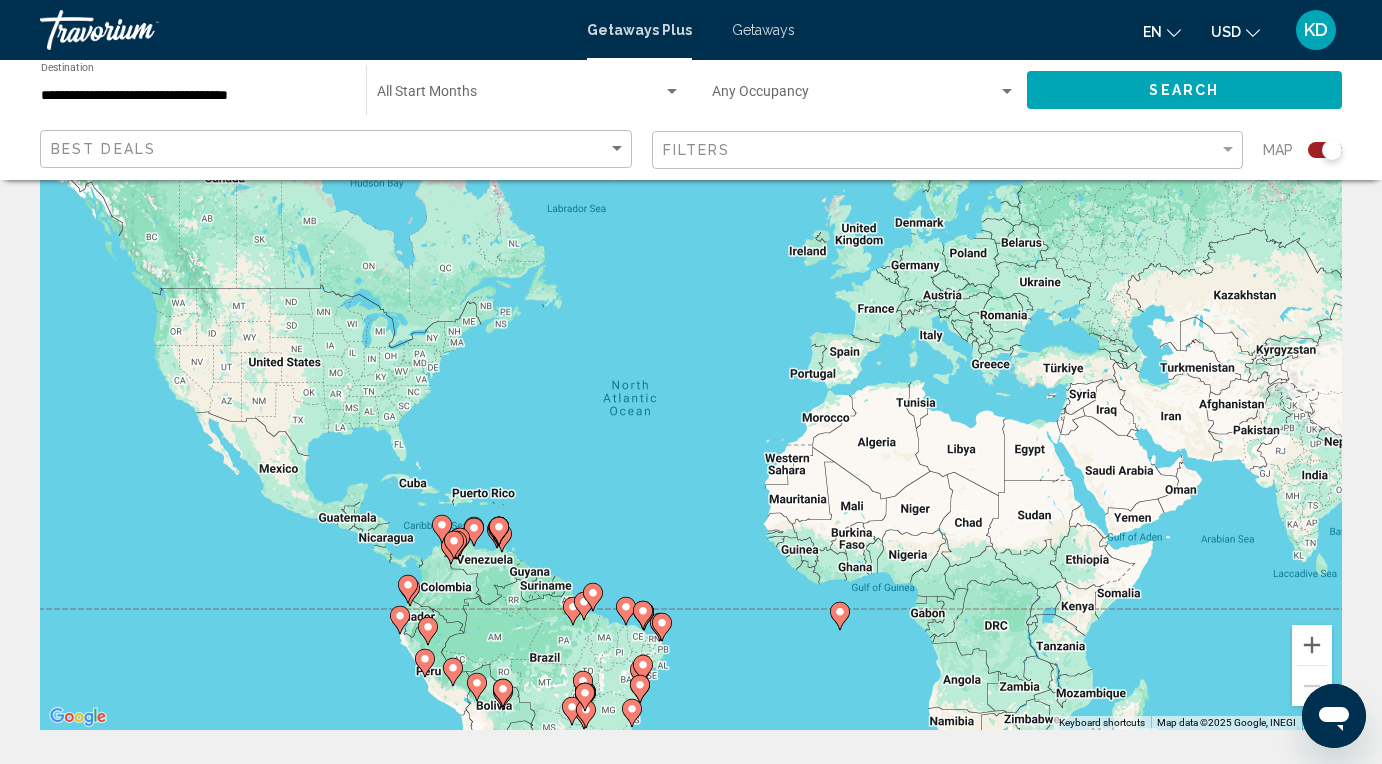 scroll, scrollTop: 0, scrollLeft: 0, axis: both 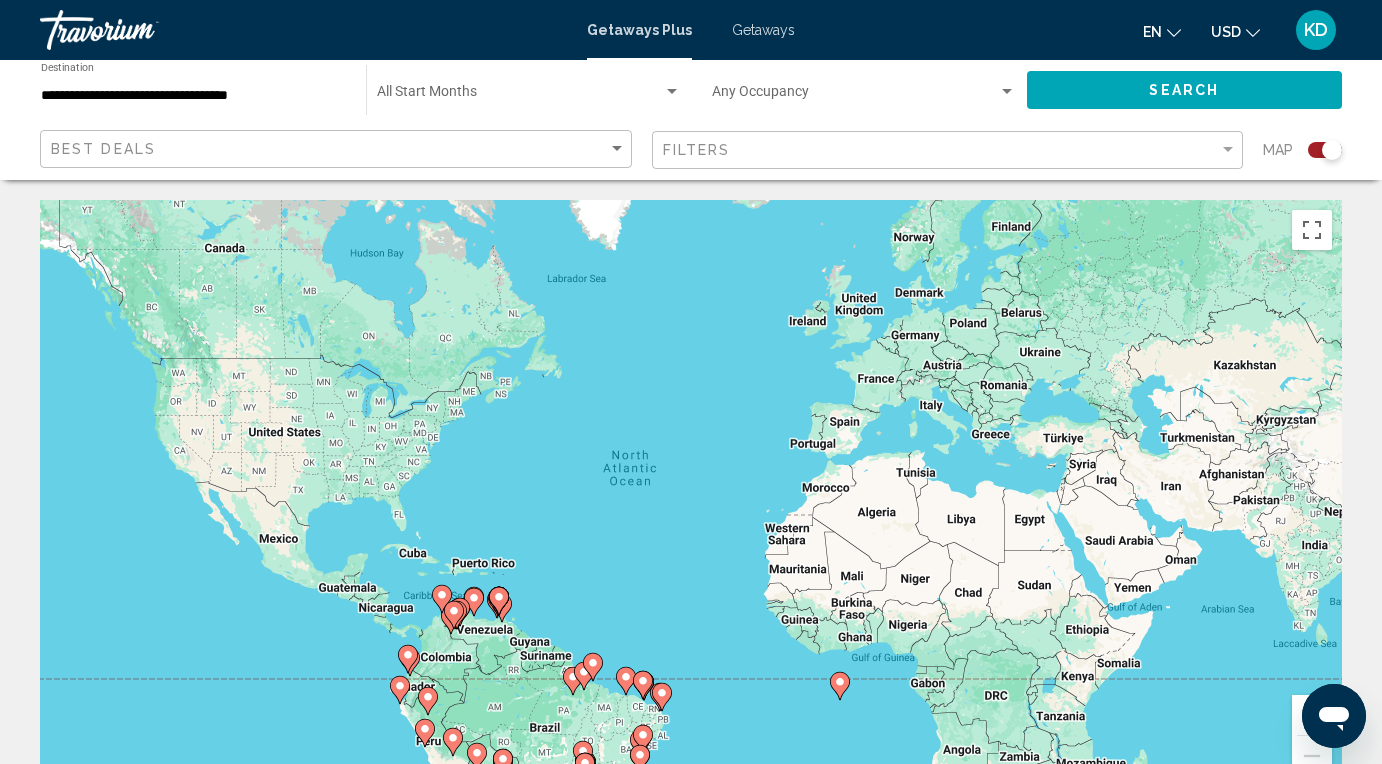 click on "Best Deals" at bounding box center (338, 149) 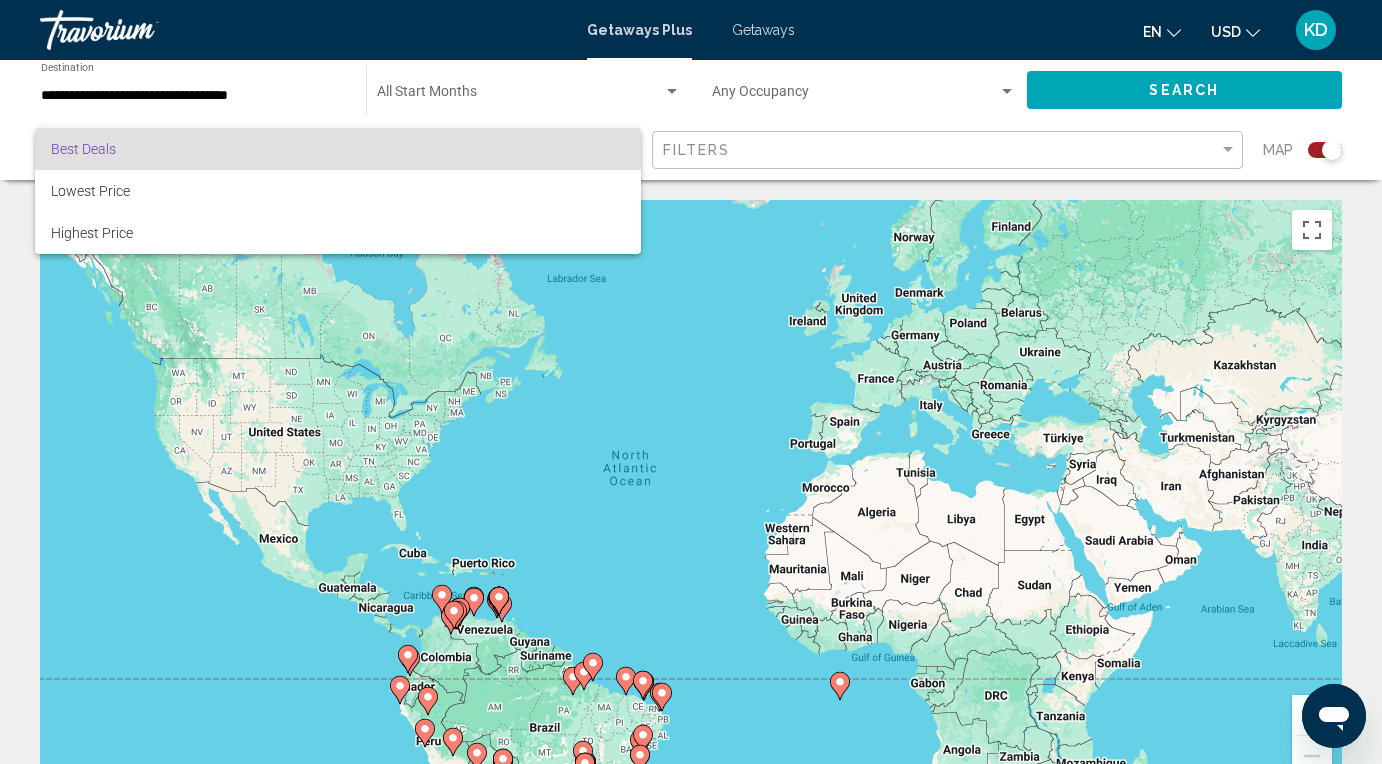 click on "Best Deals" at bounding box center [338, 149] 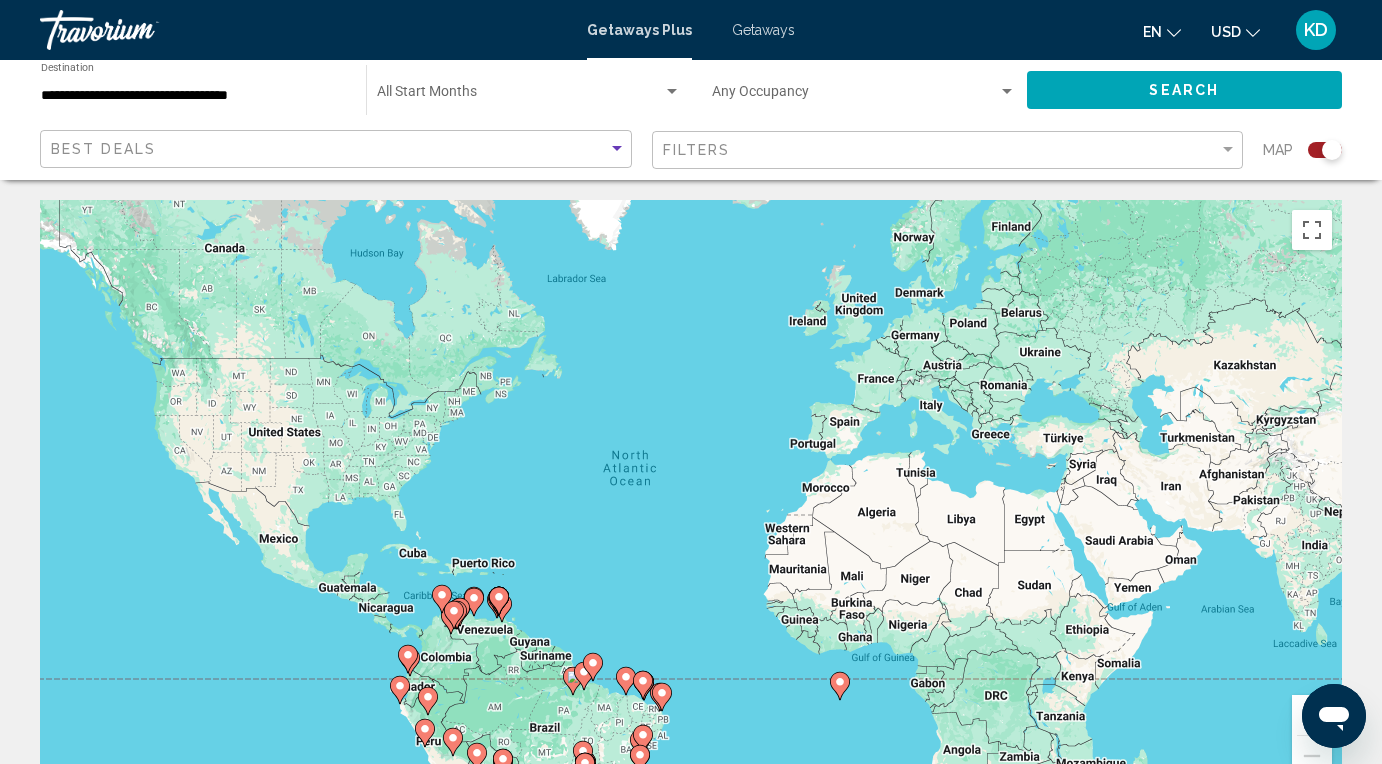 click on "Getaways" at bounding box center (763, 30) 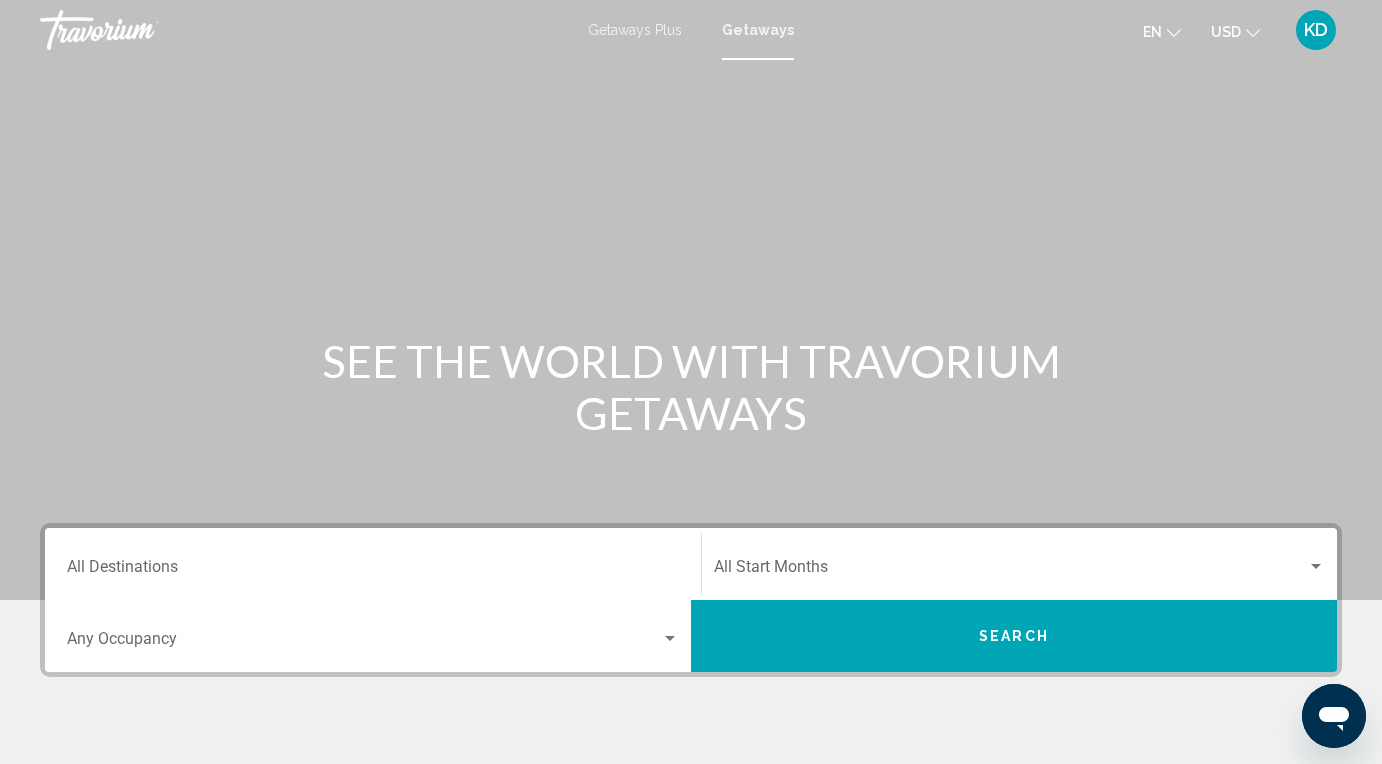 click on "Destination All Destinations" at bounding box center (373, 571) 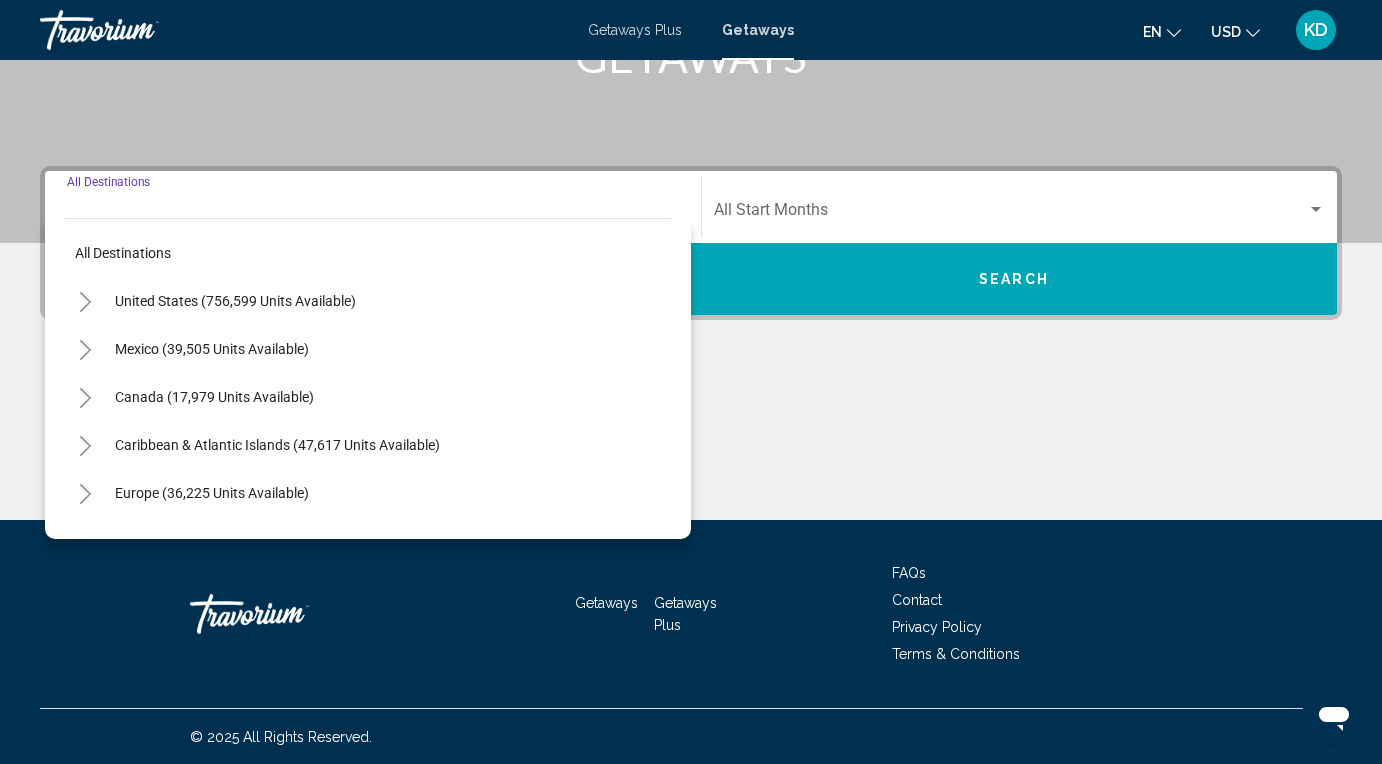 scroll, scrollTop: 358, scrollLeft: 0, axis: vertical 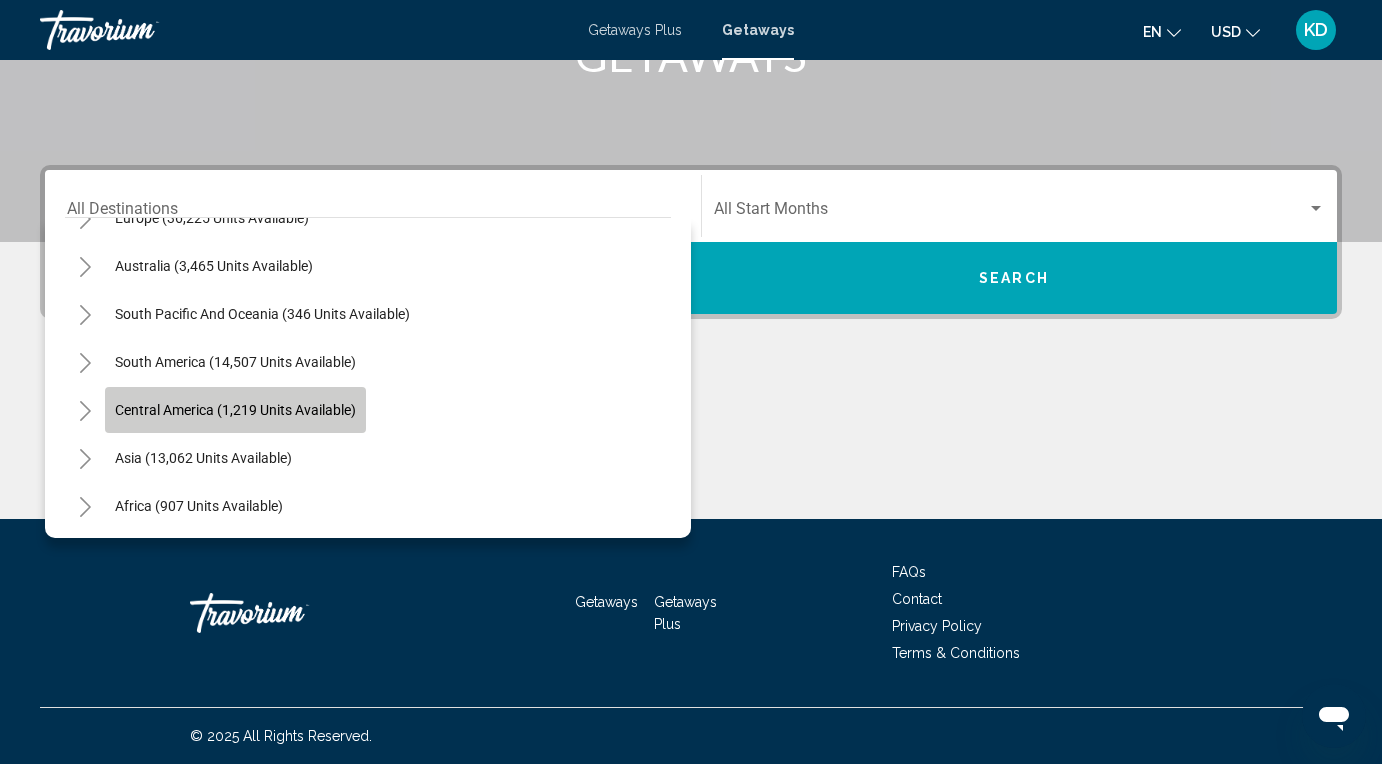 click on "Central America (1,219 units available)" at bounding box center (235, 410) 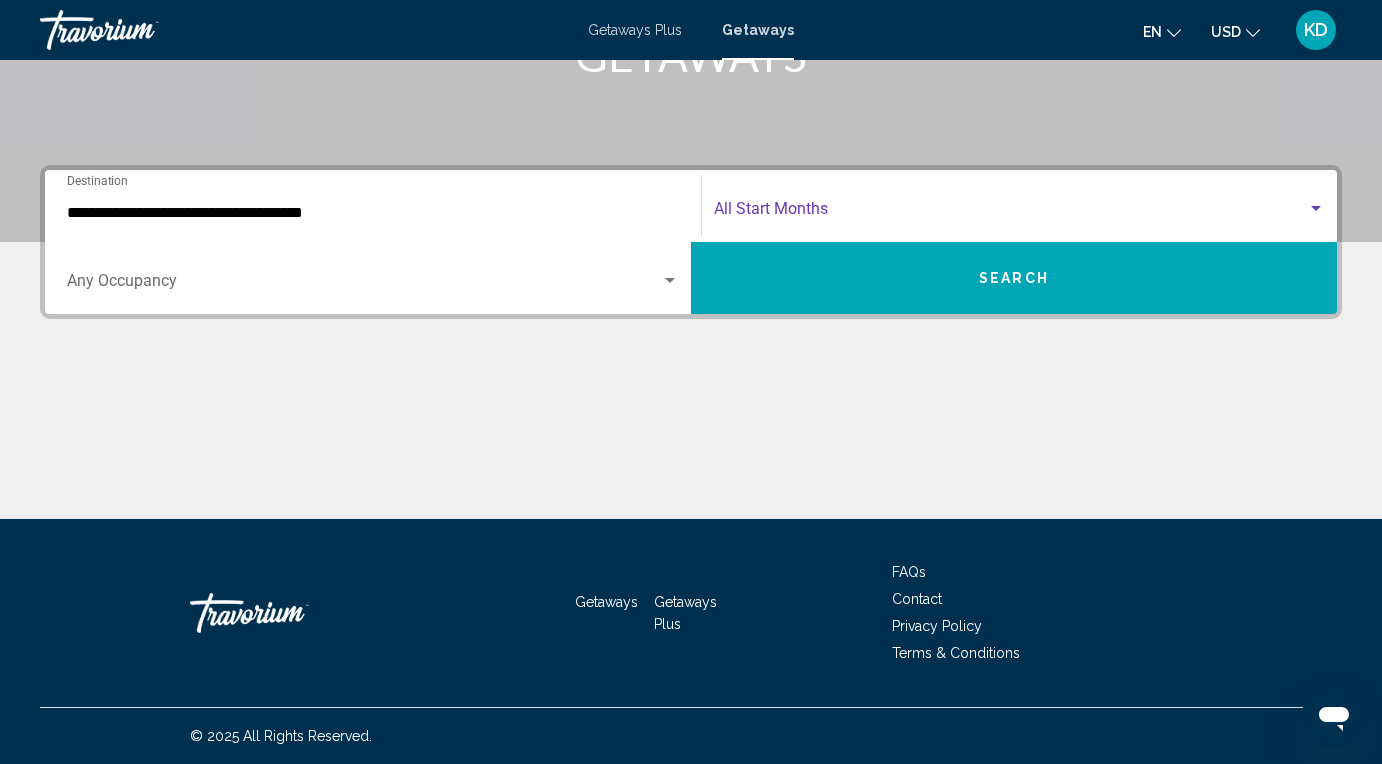 click at bounding box center [1010, 213] 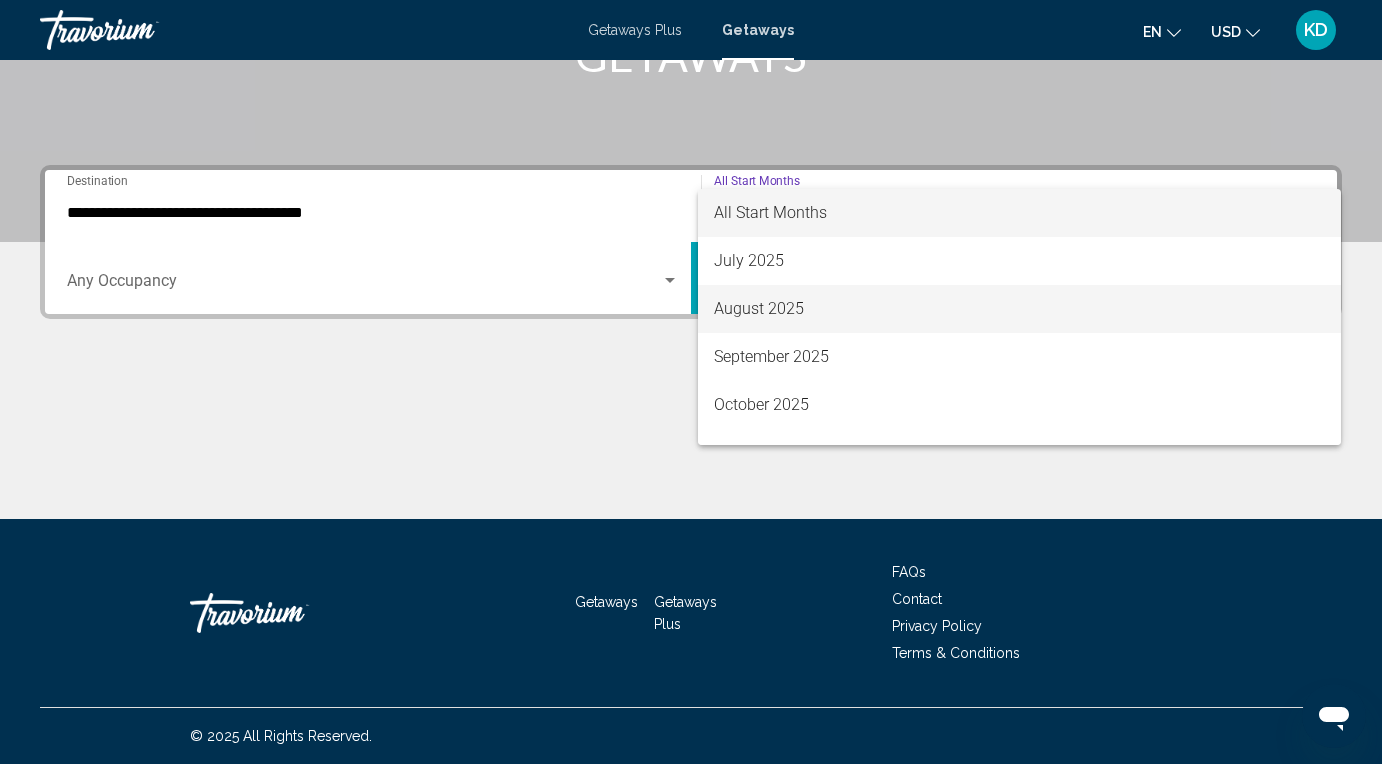 click on "August 2025" at bounding box center (1019, 309) 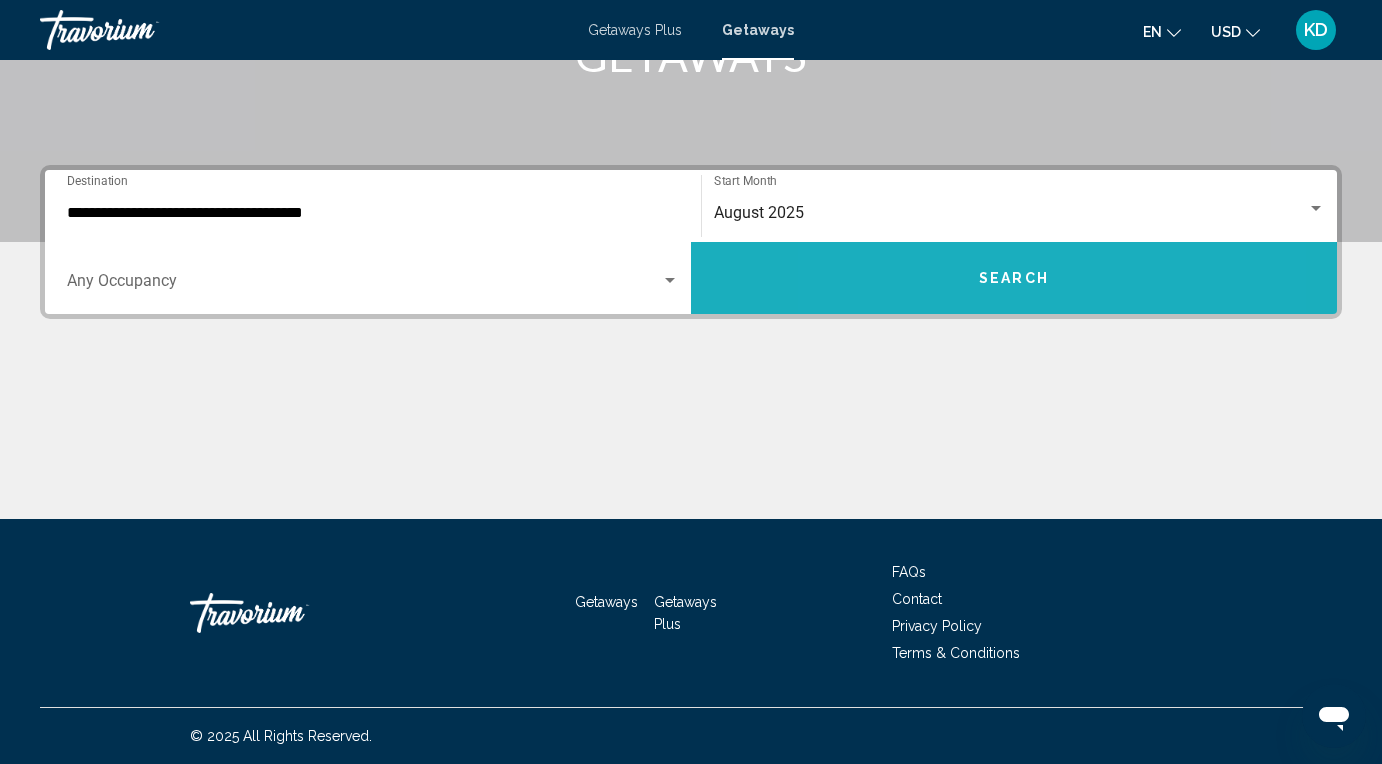 click on "Search" at bounding box center (1014, 278) 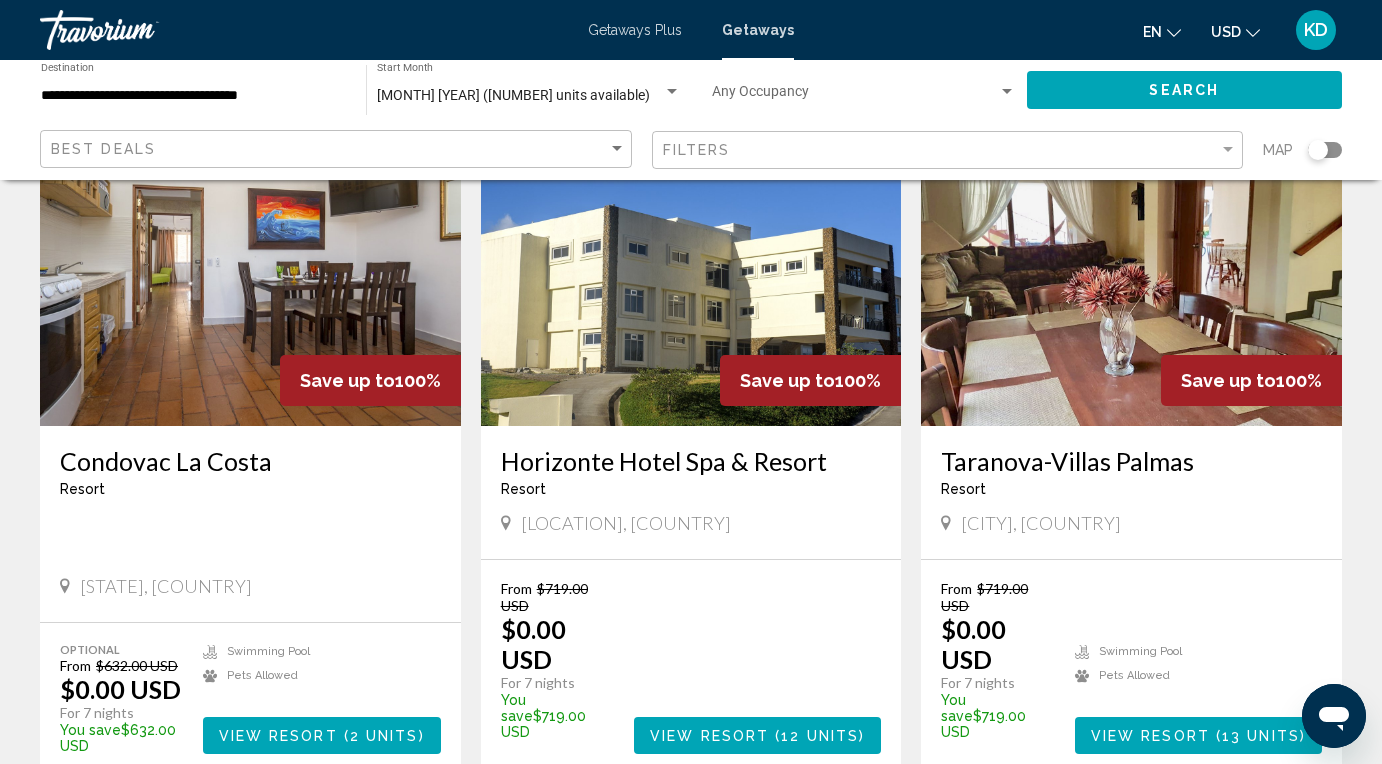 scroll, scrollTop: 0, scrollLeft: 0, axis: both 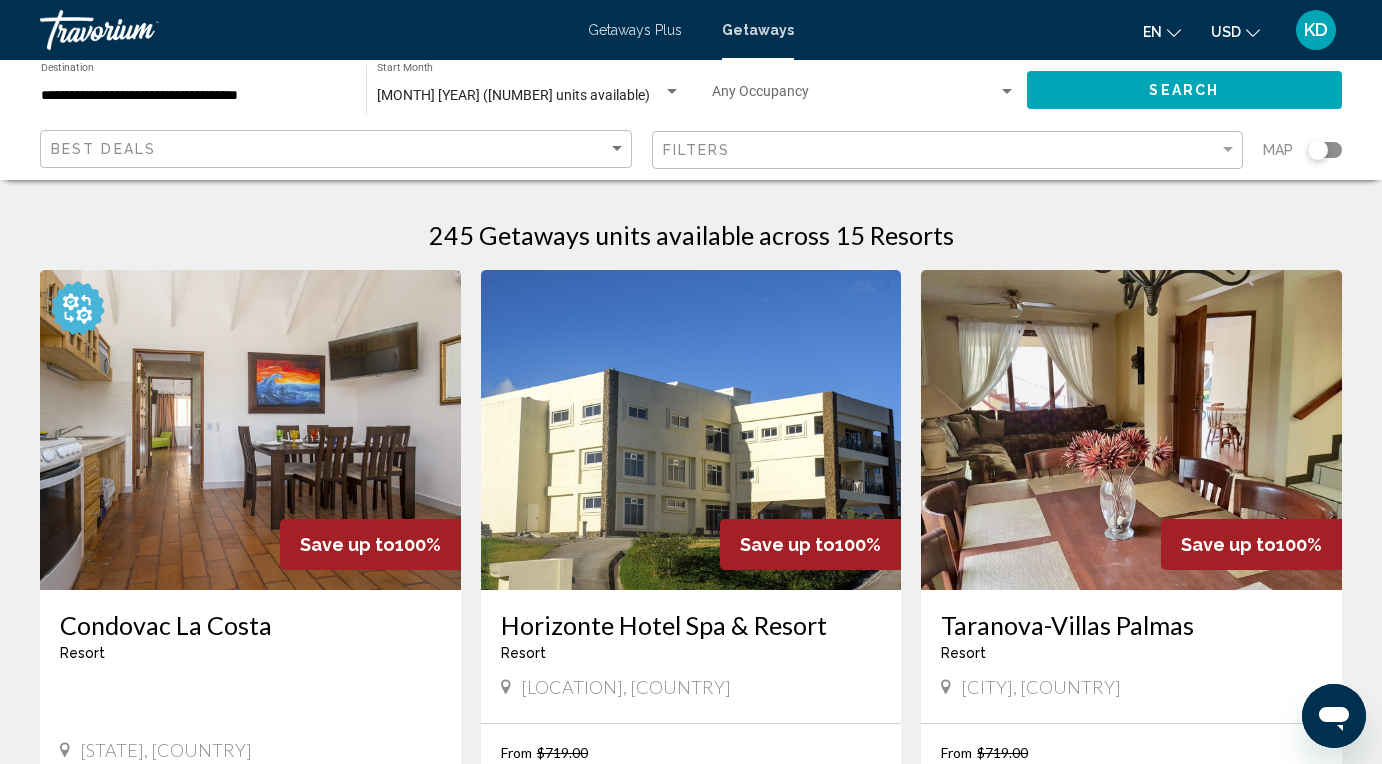 click on "Getaways Plus" at bounding box center (635, 30) 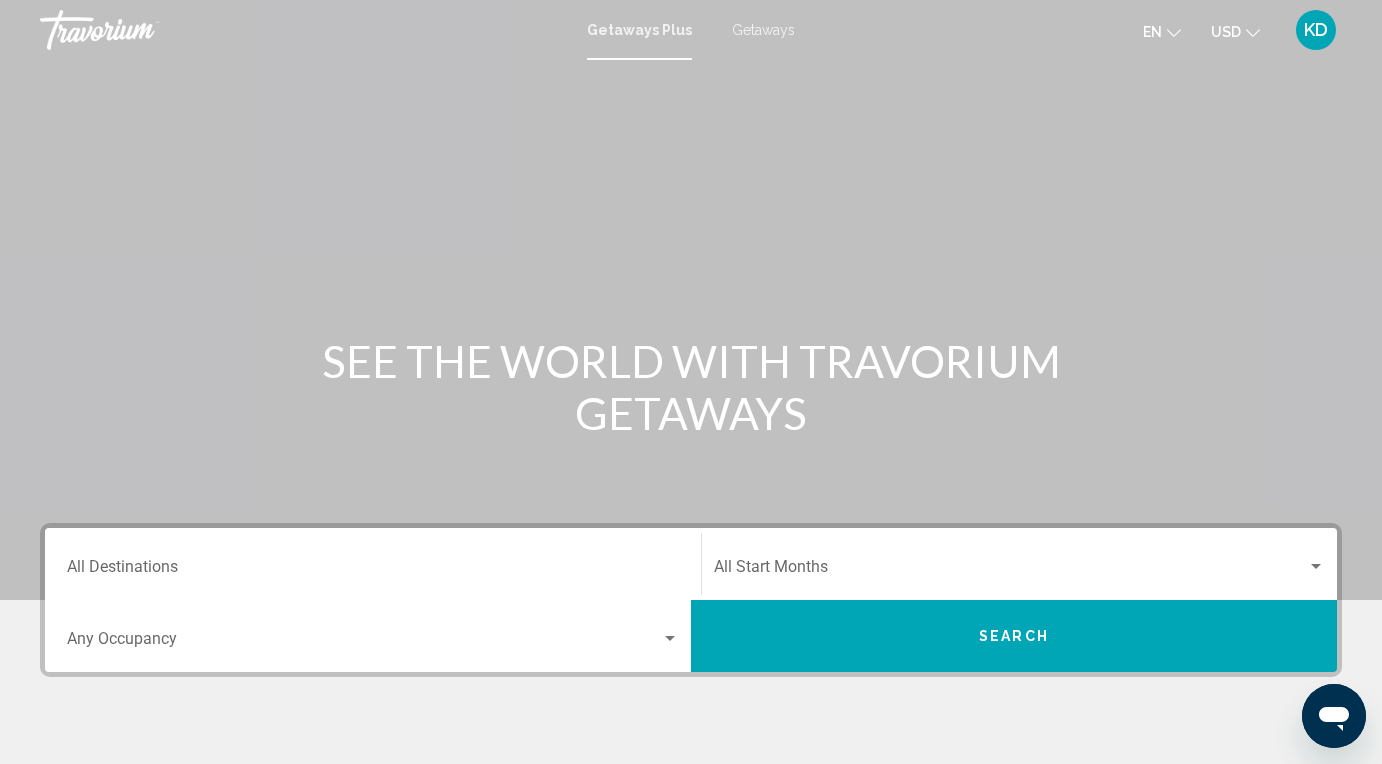 click on "Getaways" at bounding box center [763, 30] 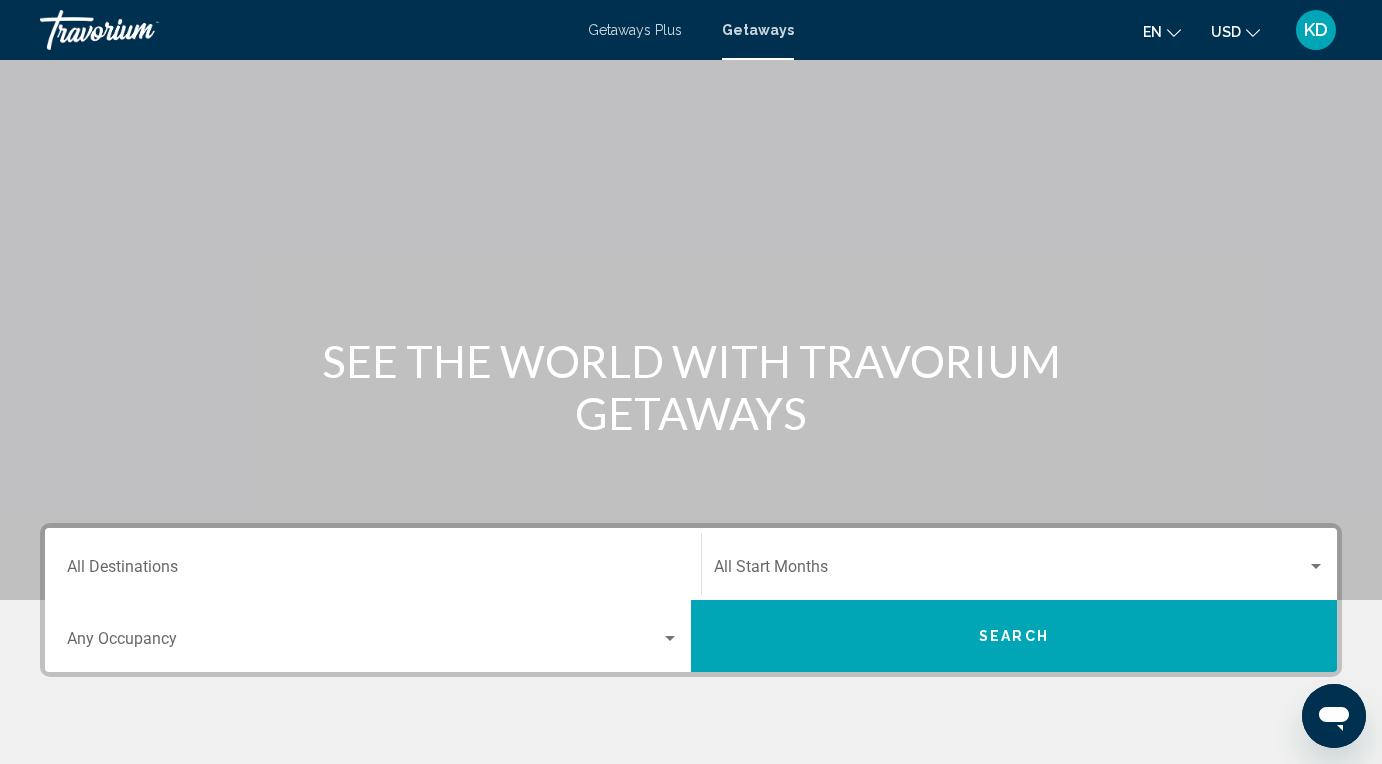 scroll, scrollTop: 135, scrollLeft: 0, axis: vertical 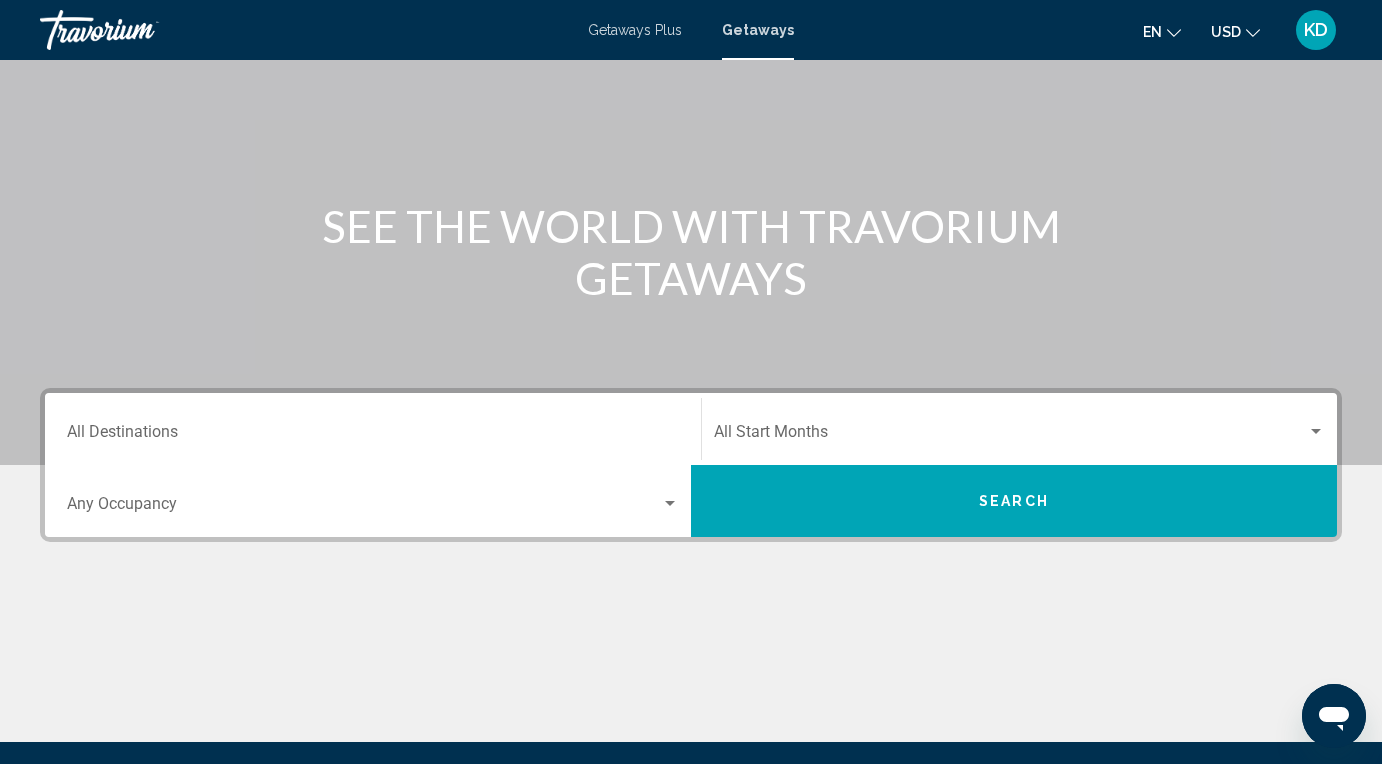 click at bounding box center [364, 508] 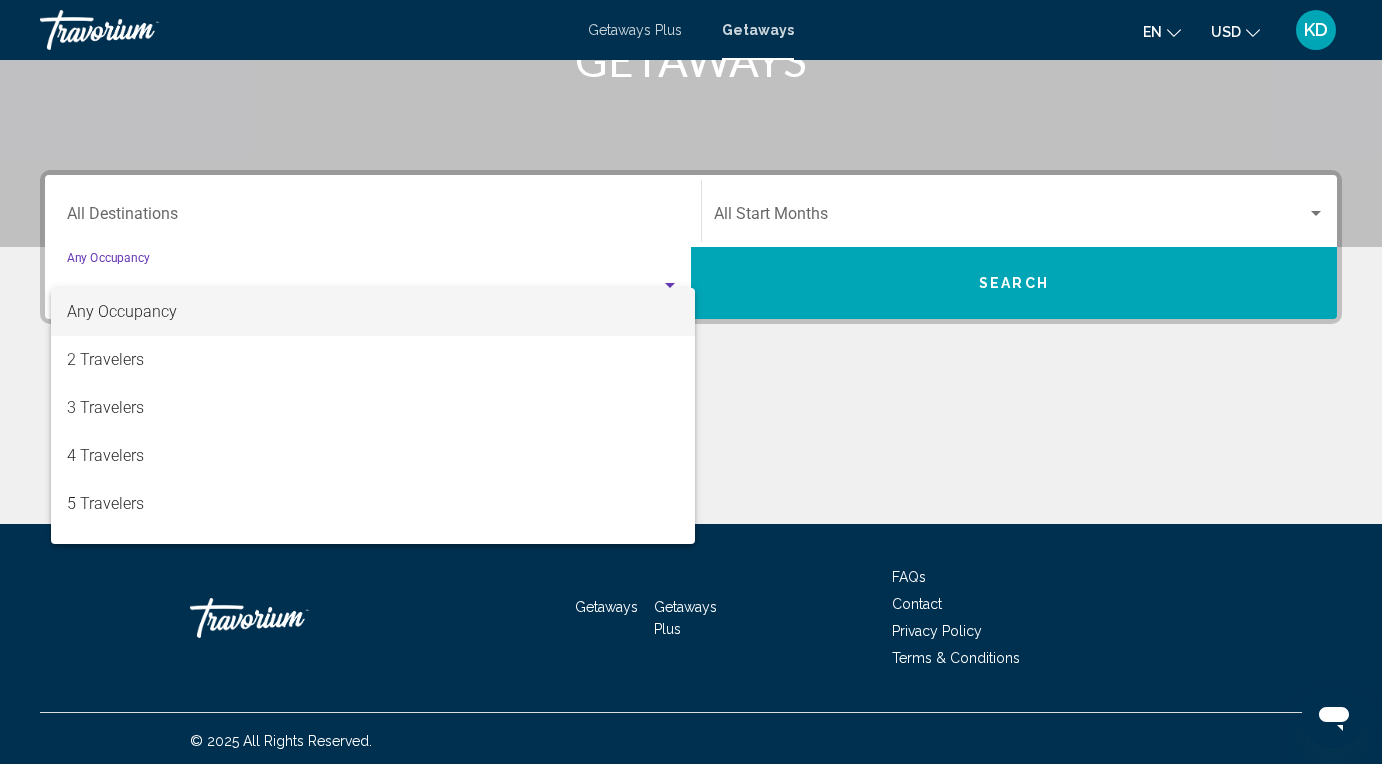 scroll, scrollTop: 358, scrollLeft: 0, axis: vertical 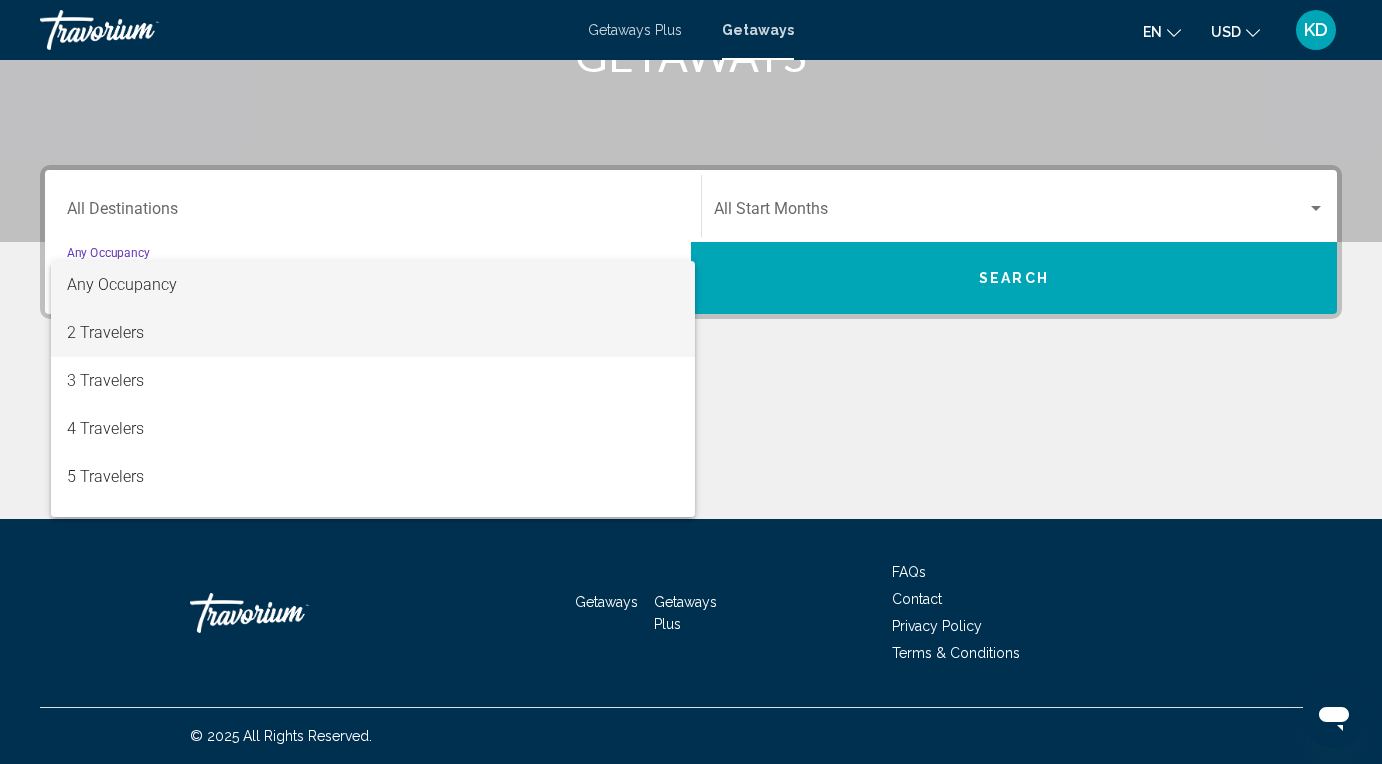 click on "2 Travelers" at bounding box center [373, 333] 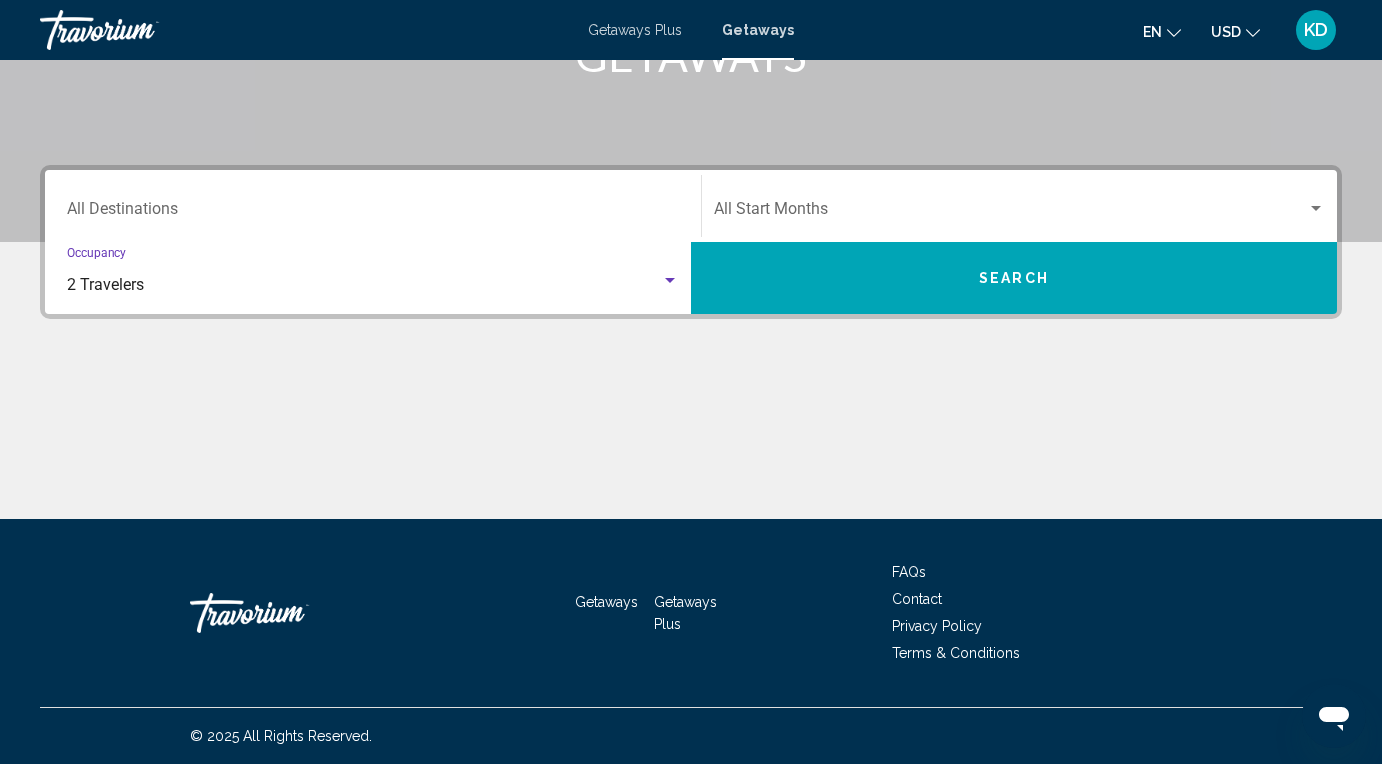 click on "Destination All Destinations" at bounding box center [373, 213] 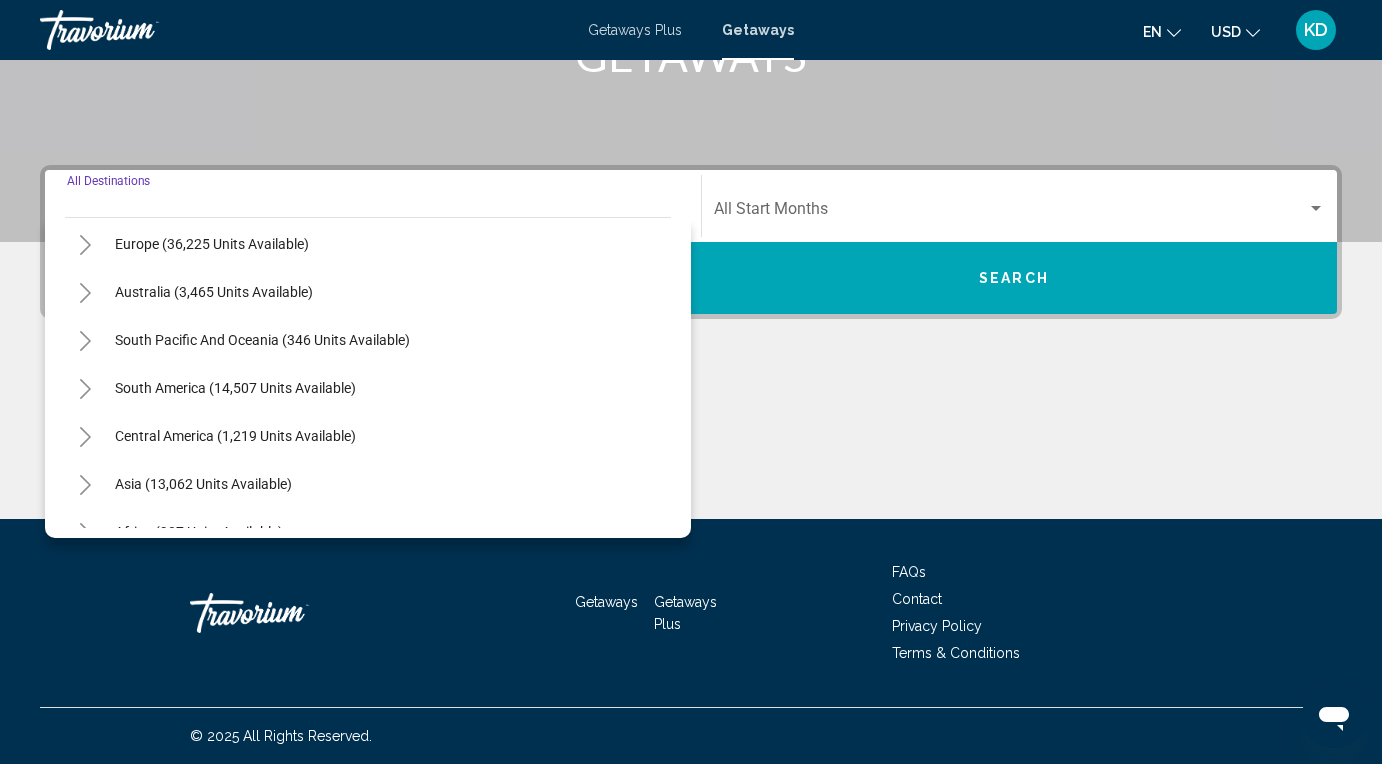 scroll, scrollTop: 251, scrollLeft: 0, axis: vertical 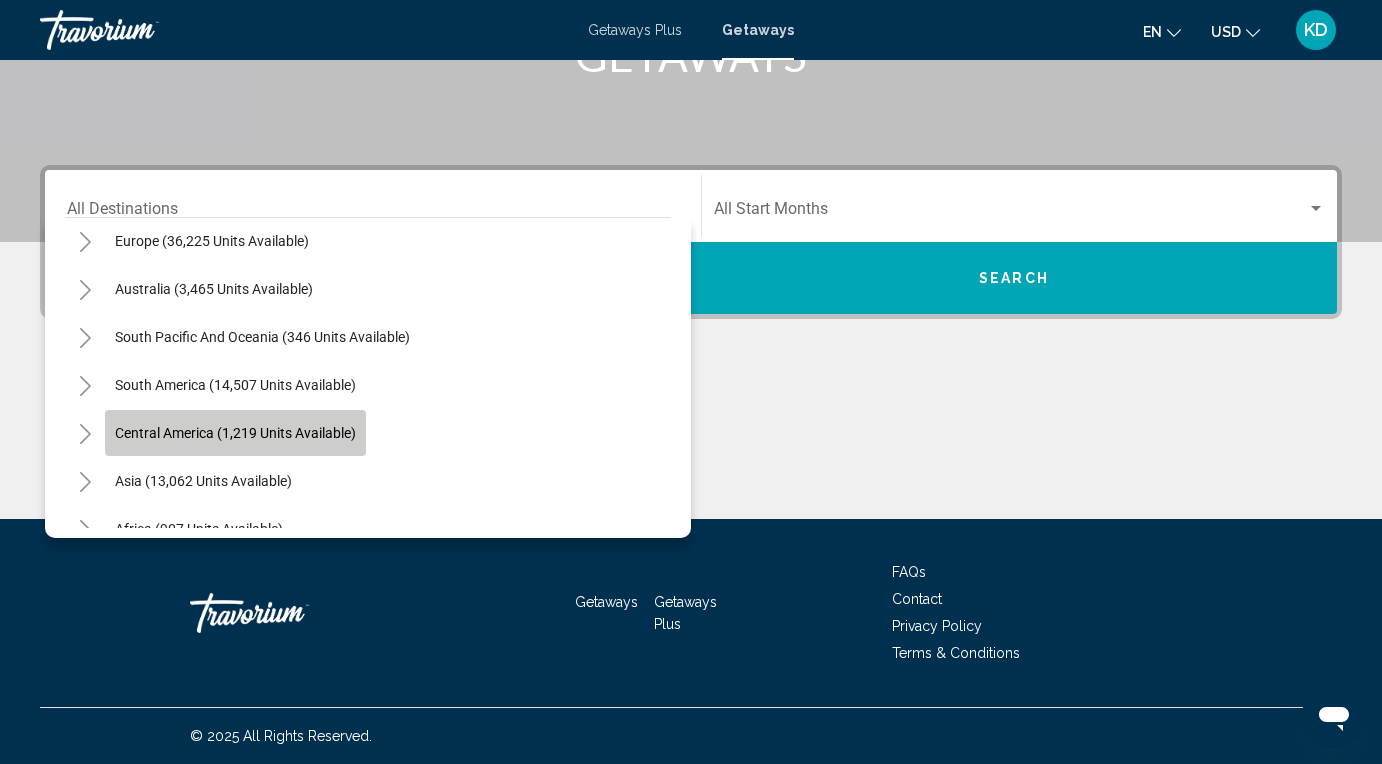 click on "Central America (1,219 units available)" at bounding box center (235, 433) 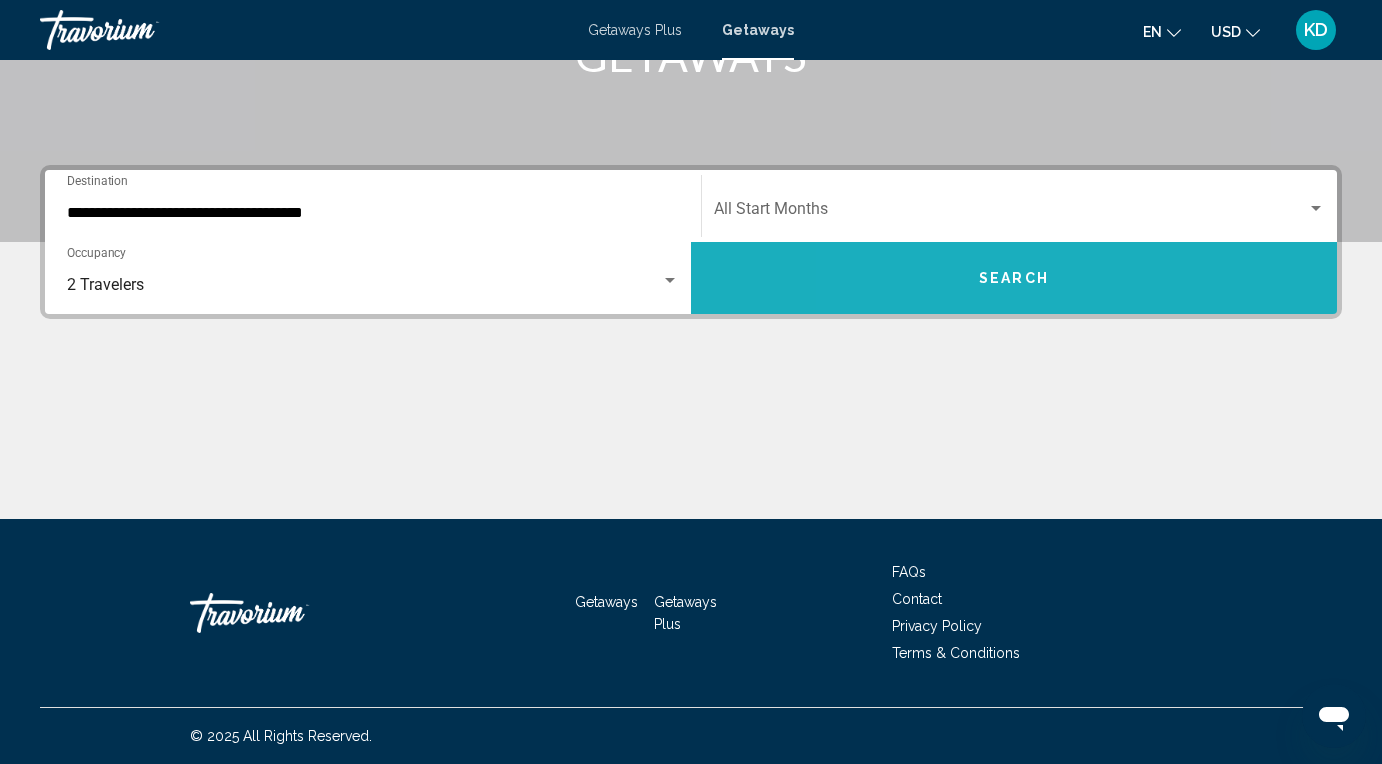 click on "Search" at bounding box center (1014, 278) 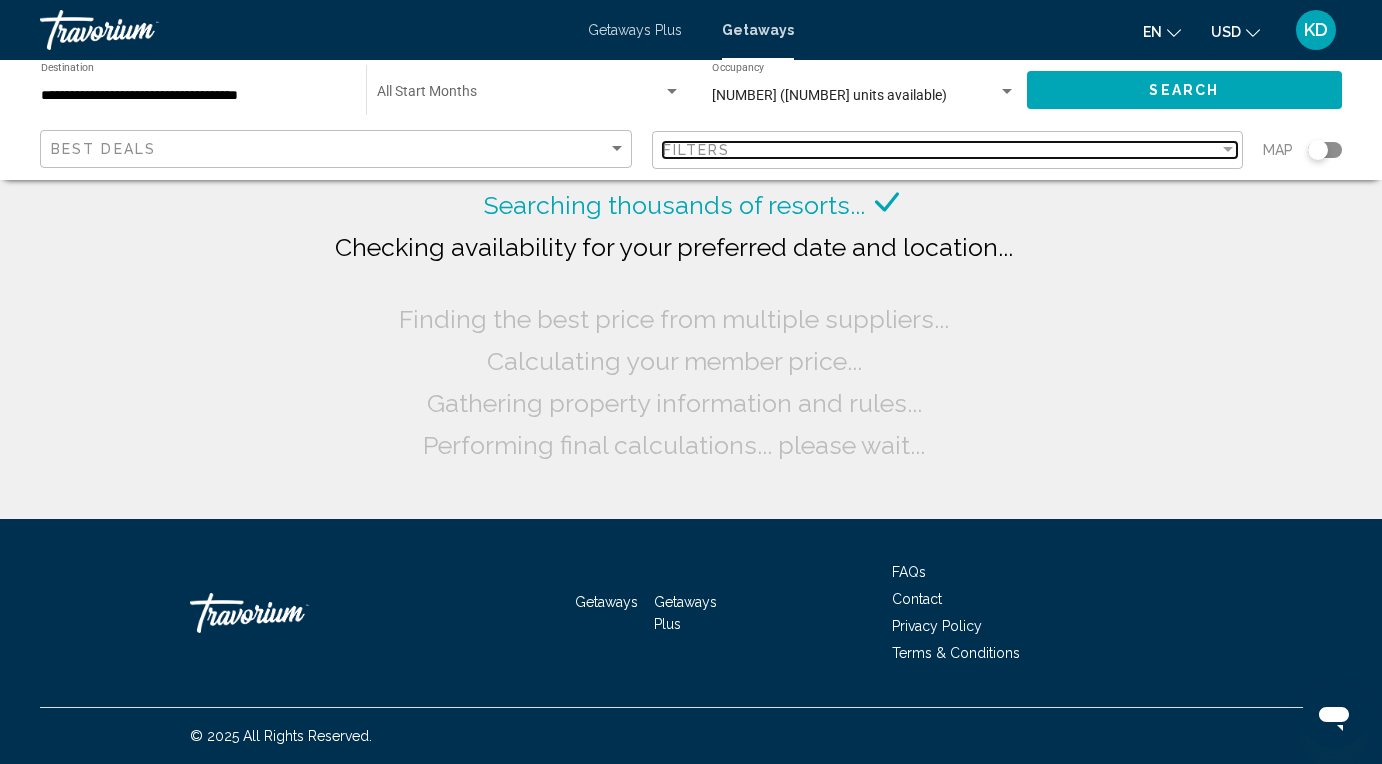 click on "Filters" at bounding box center (941, 150) 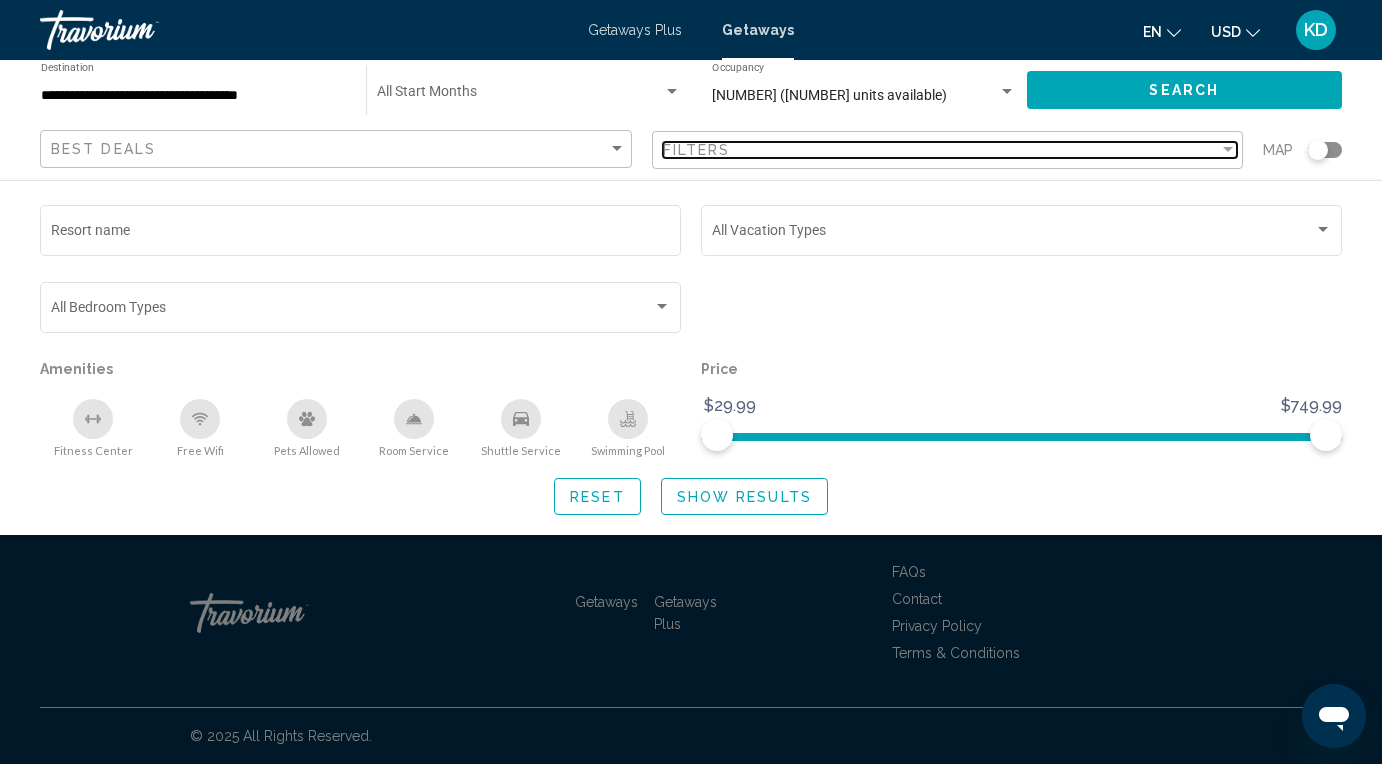 click on "Filters" at bounding box center [941, 150] 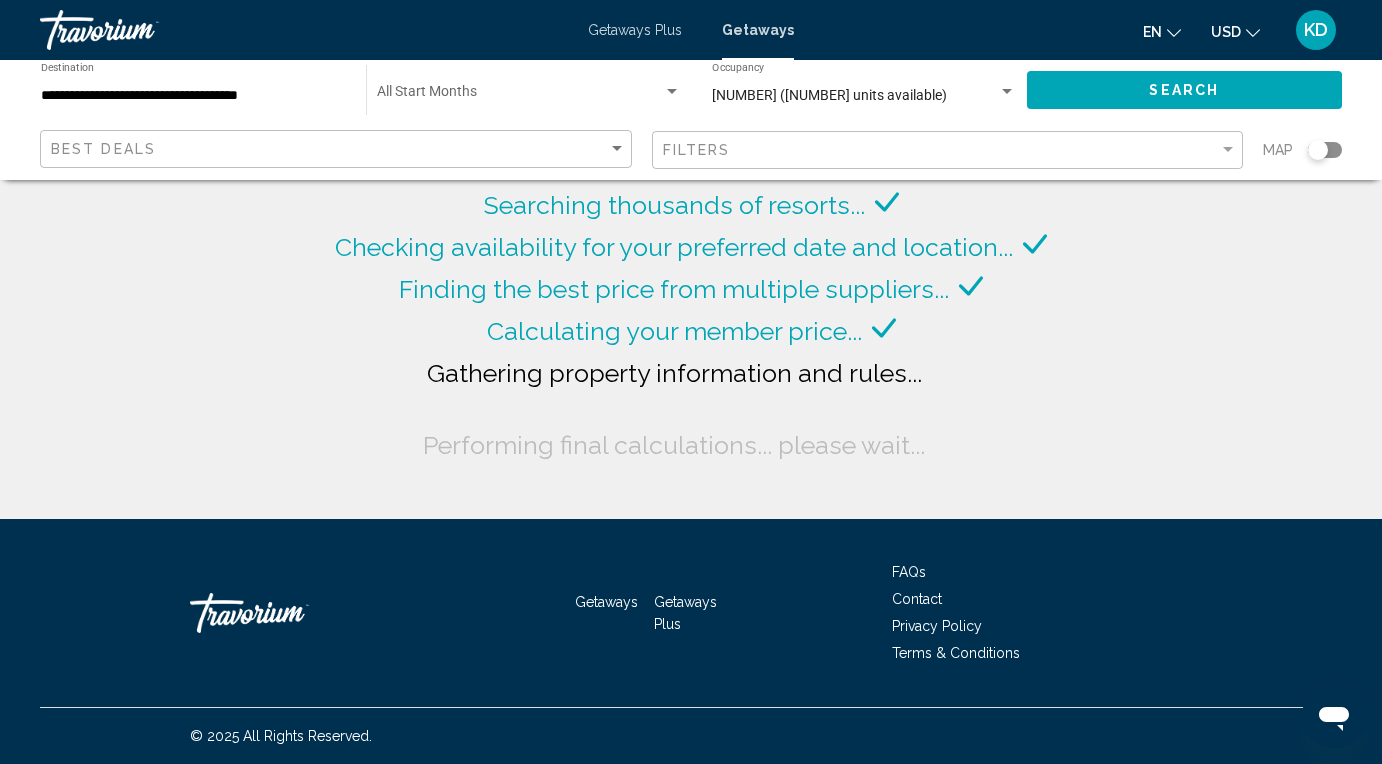 click on "Best Deals Filters Map" at bounding box center (691, 150) 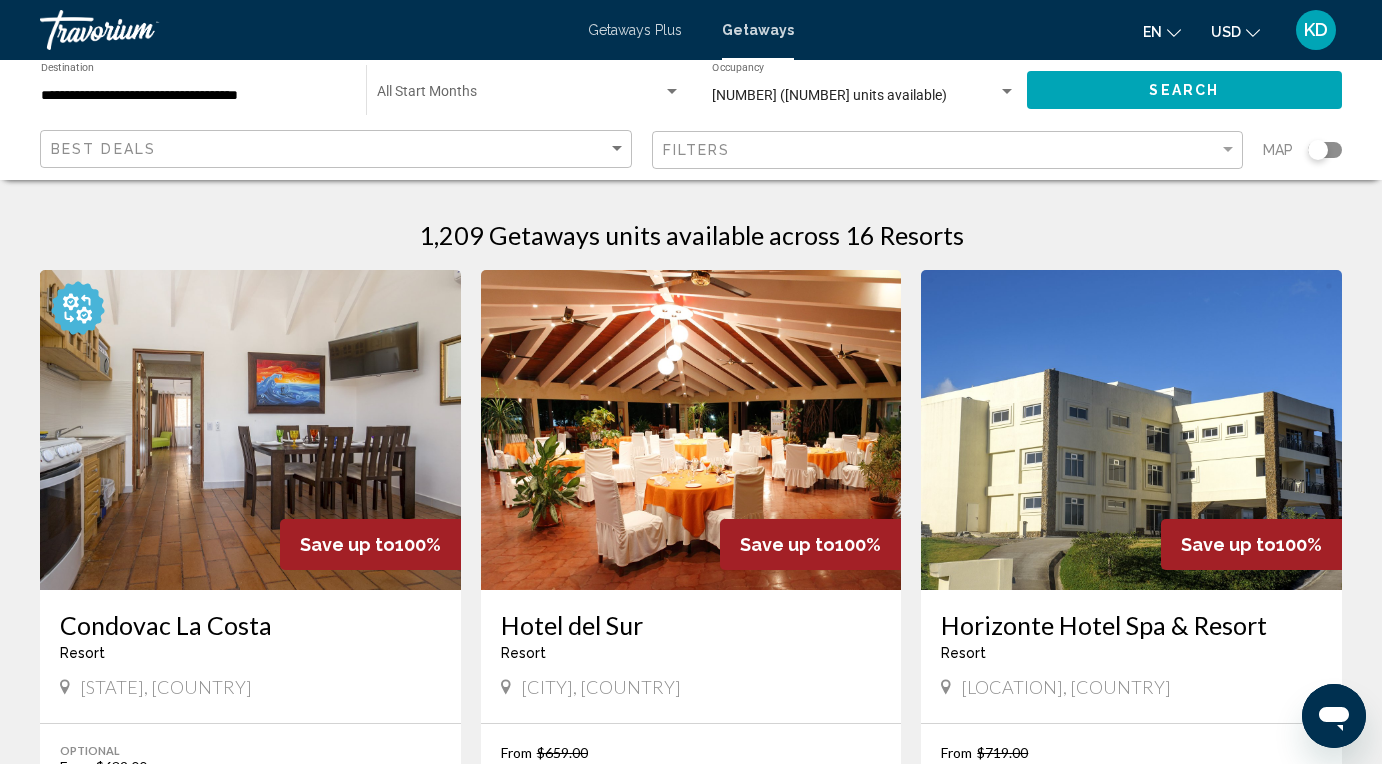 click at bounding box center [520, 96] 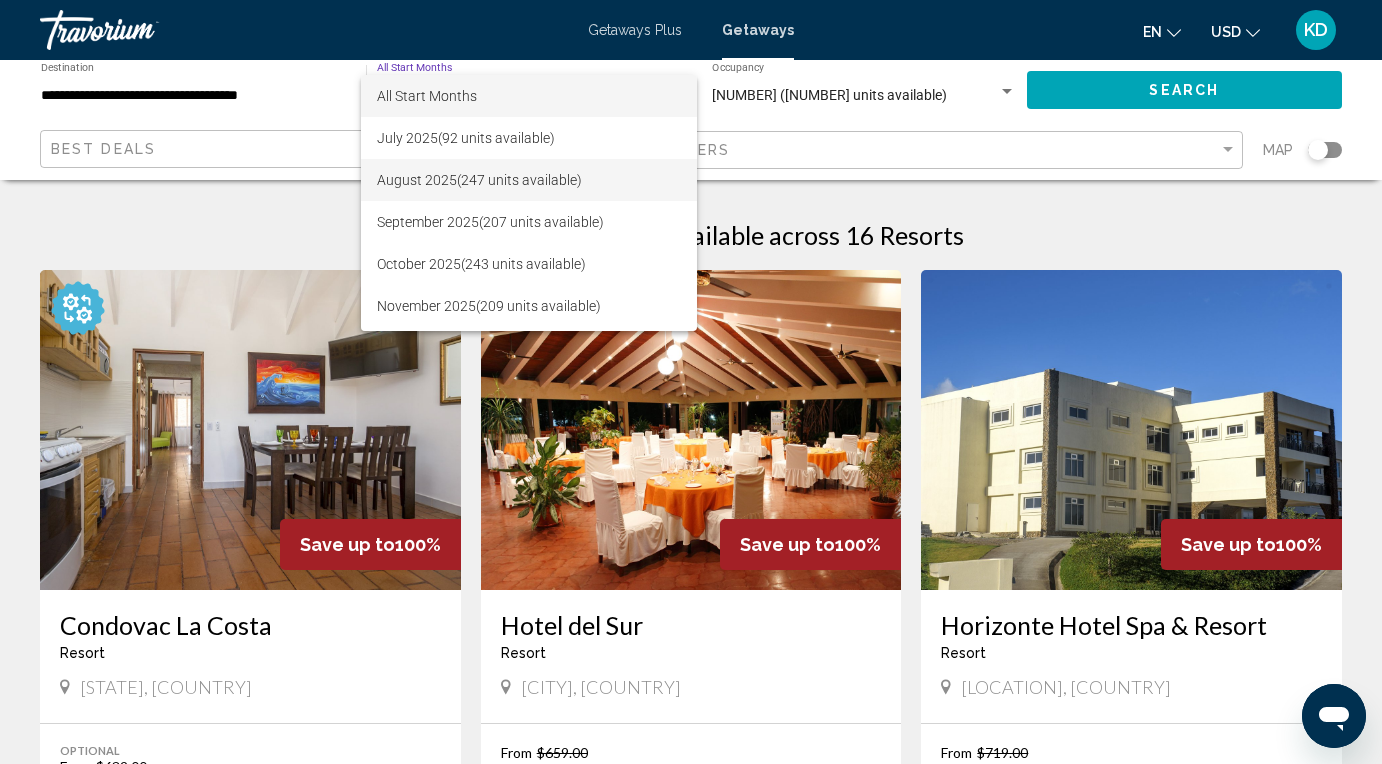 click on "[MONTH] [YEAR] ([NUMBER] units available)" at bounding box center (529, 180) 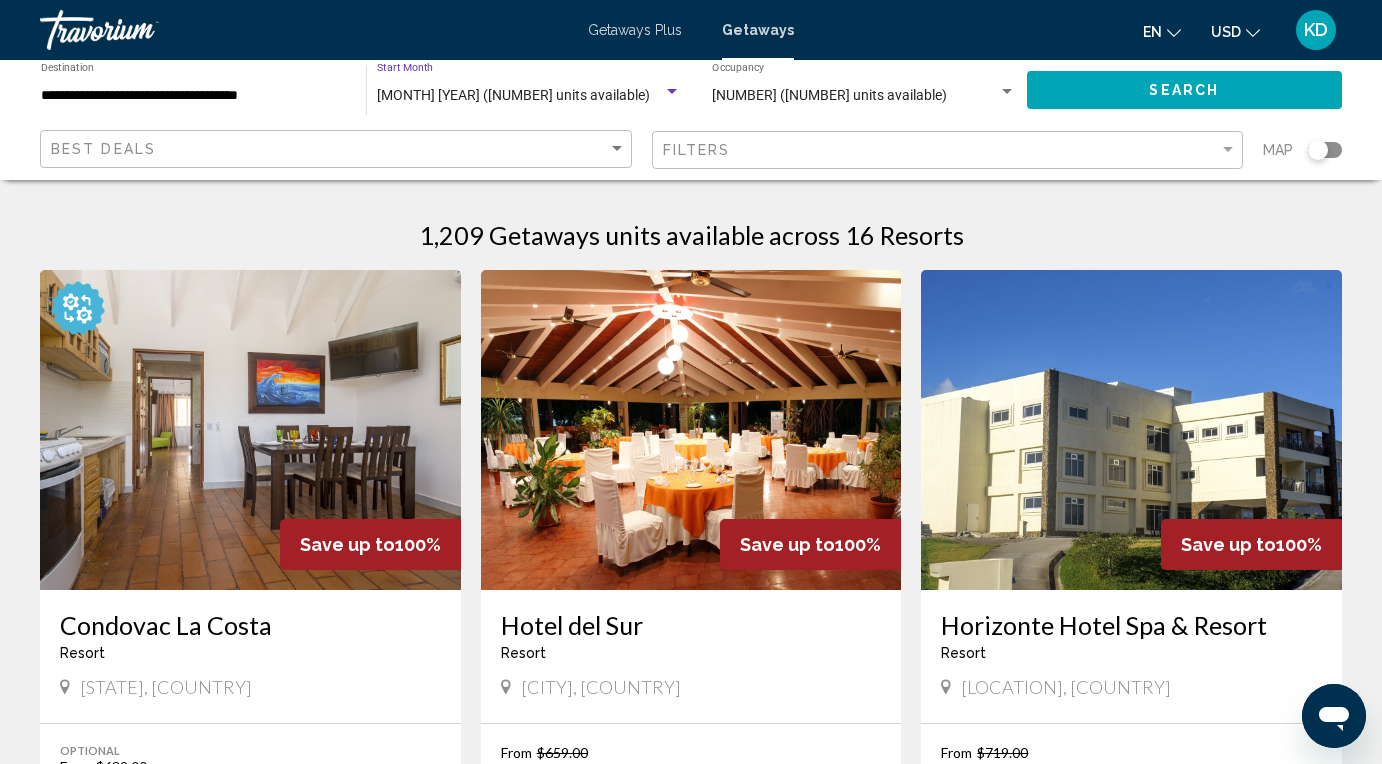 click on "Search" at bounding box center [1185, 89] 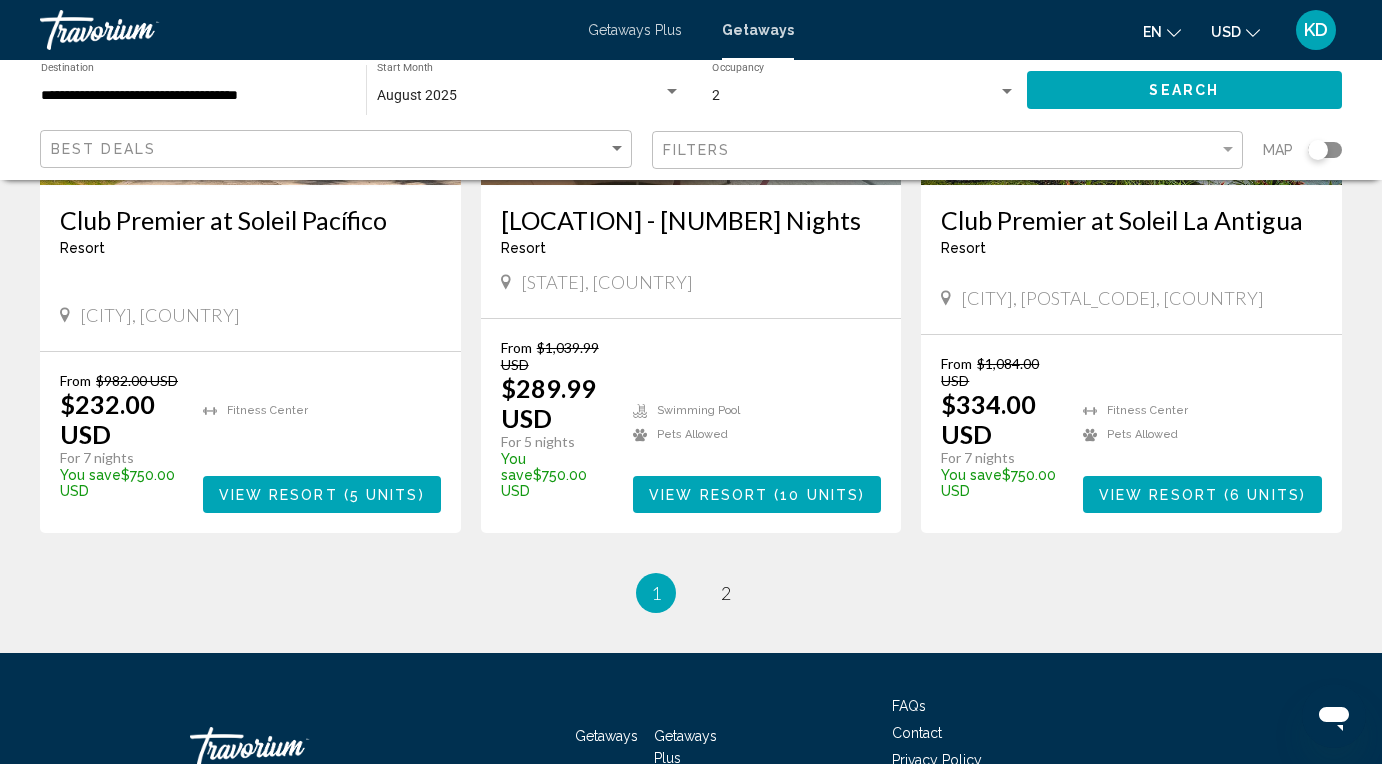 scroll, scrollTop: 2548, scrollLeft: 0, axis: vertical 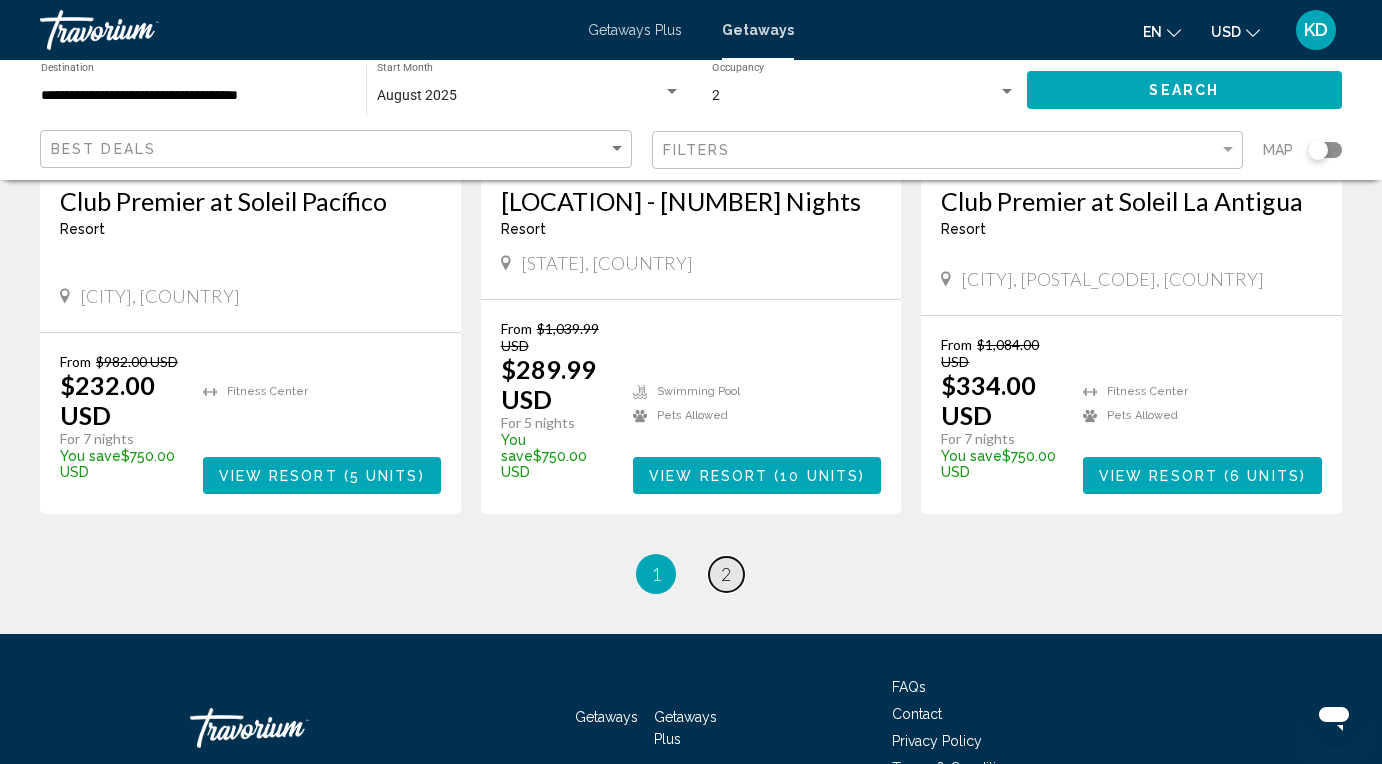 click on "2" at bounding box center (726, 574) 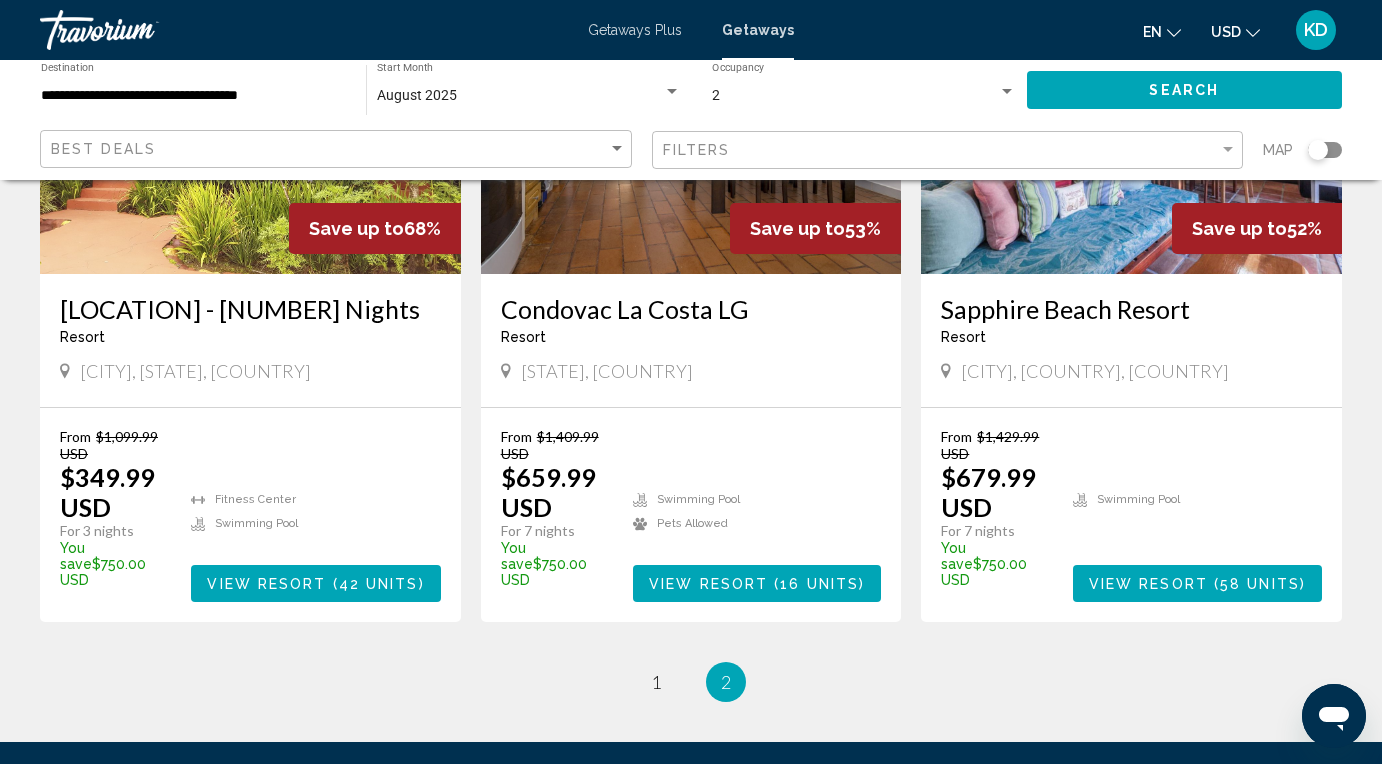scroll, scrollTop: 0, scrollLeft: 0, axis: both 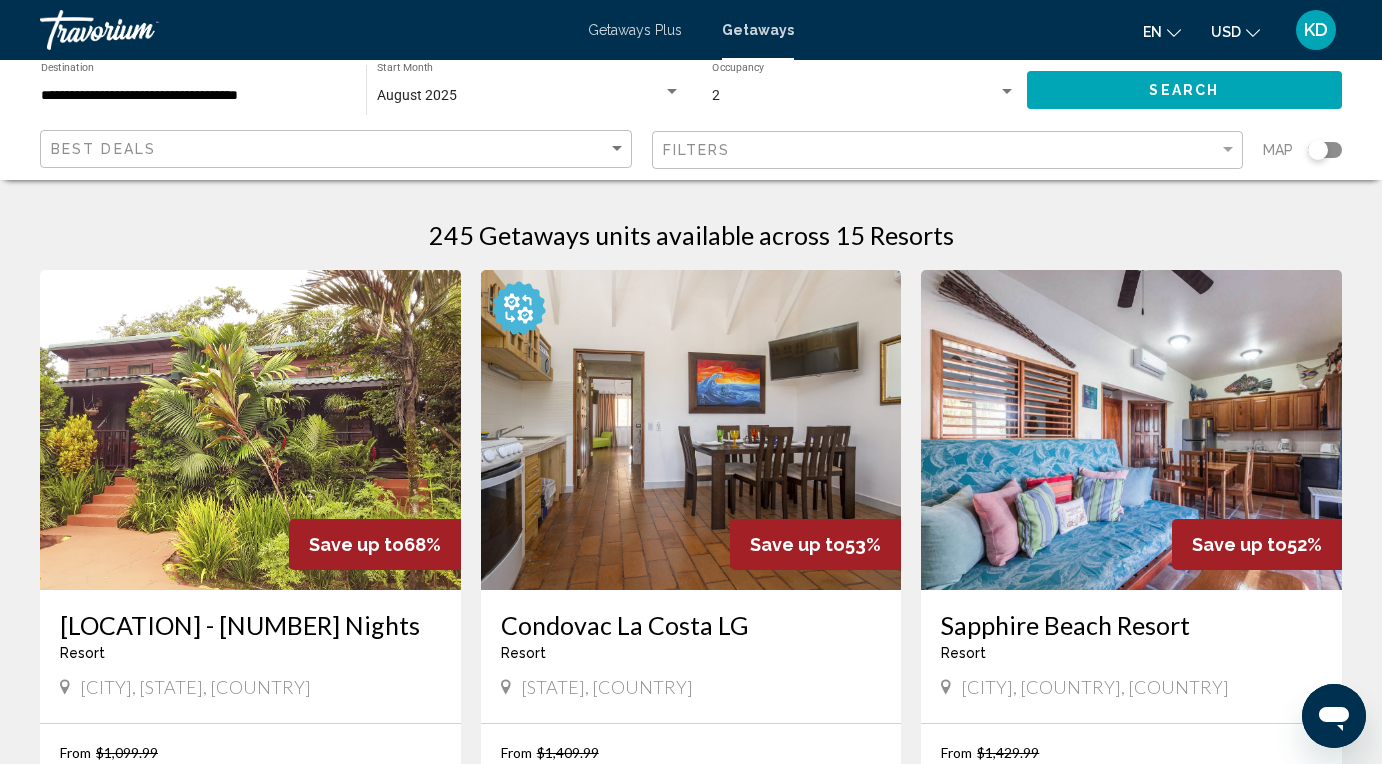 click on "Getaways Plus" at bounding box center (635, 30) 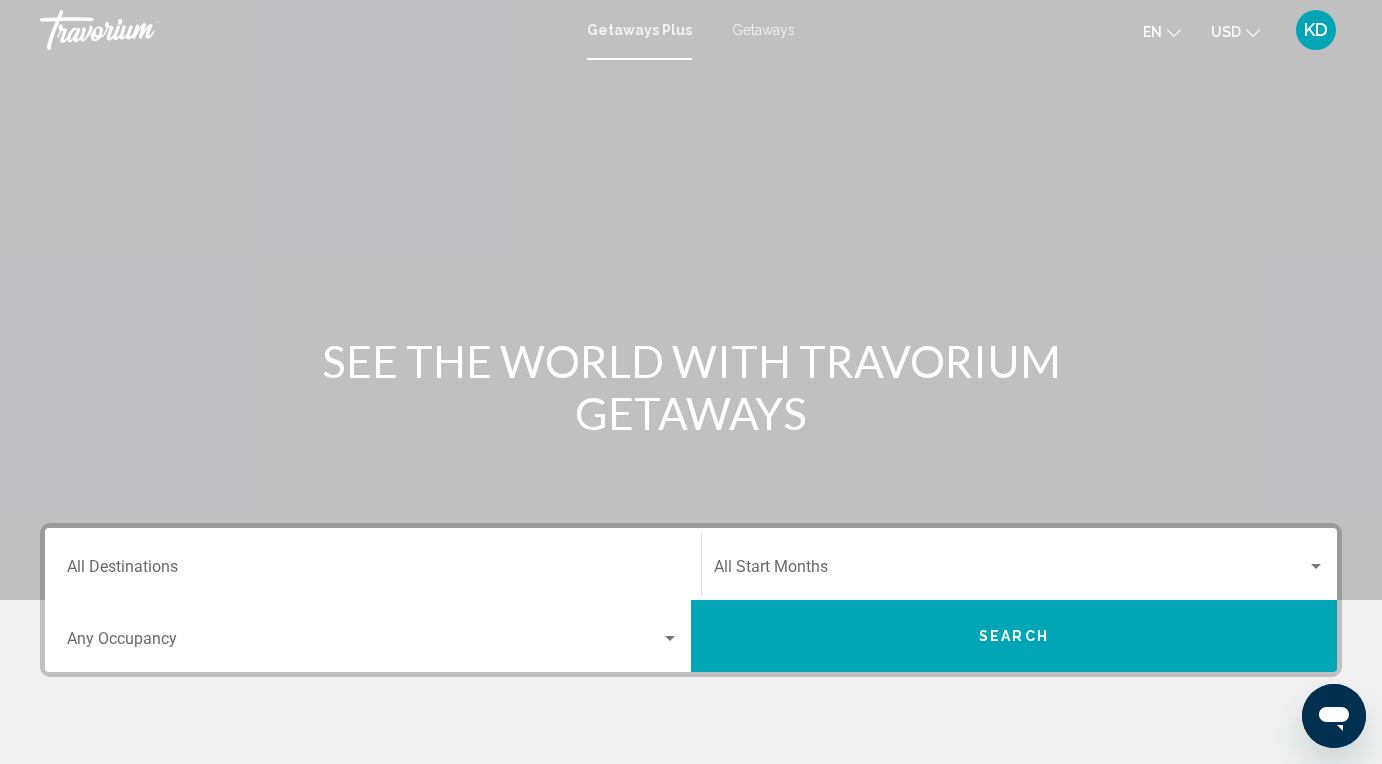click at bounding box center (364, 643) 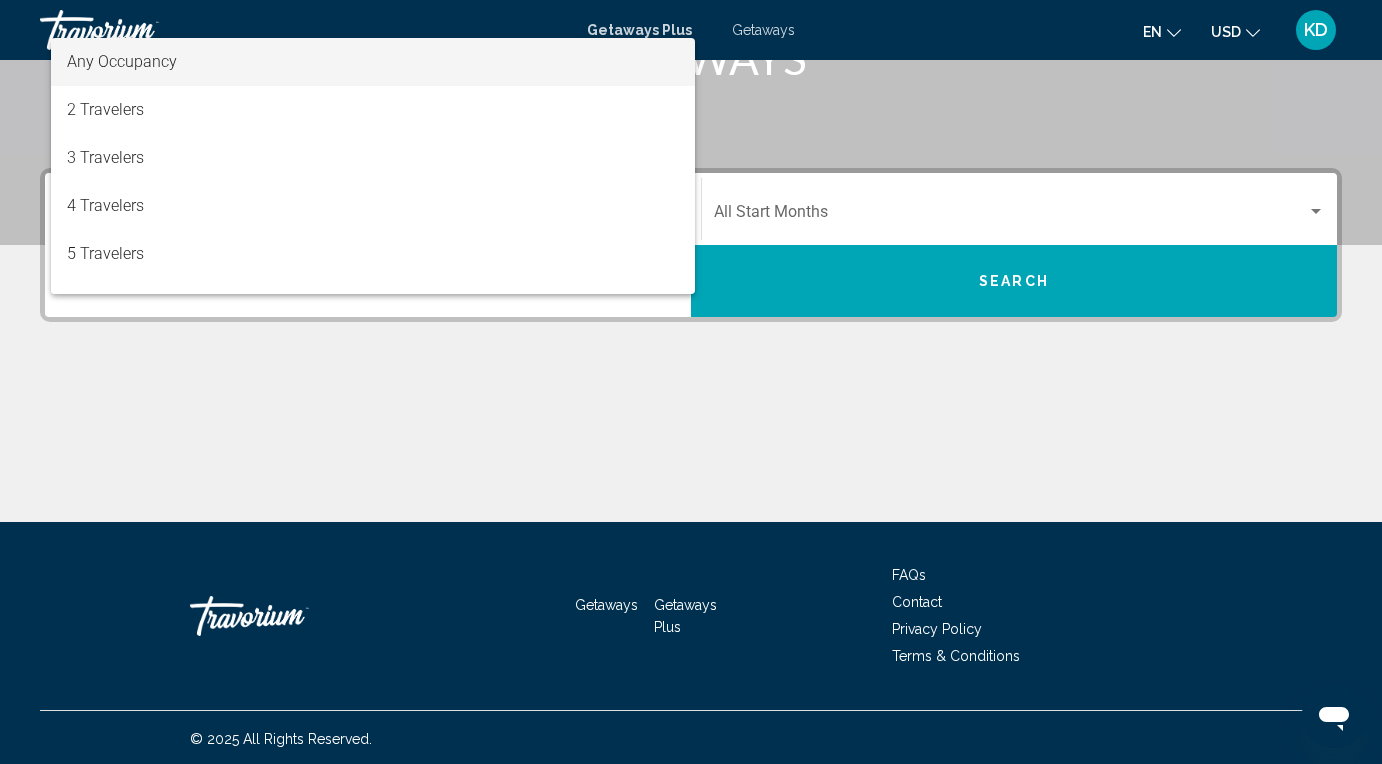 scroll, scrollTop: 358, scrollLeft: 0, axis: vertical 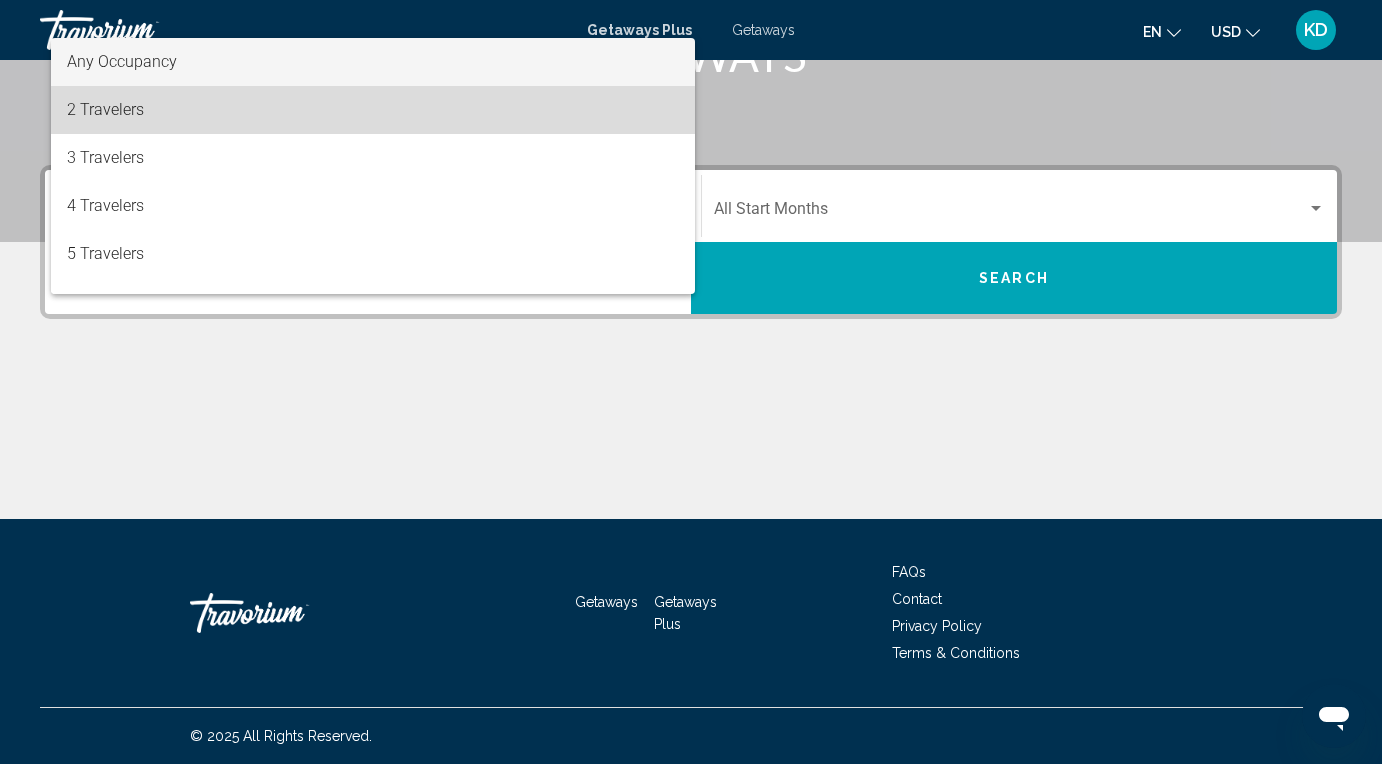 click on "2 Travelers" at bounding box center [373, 110] 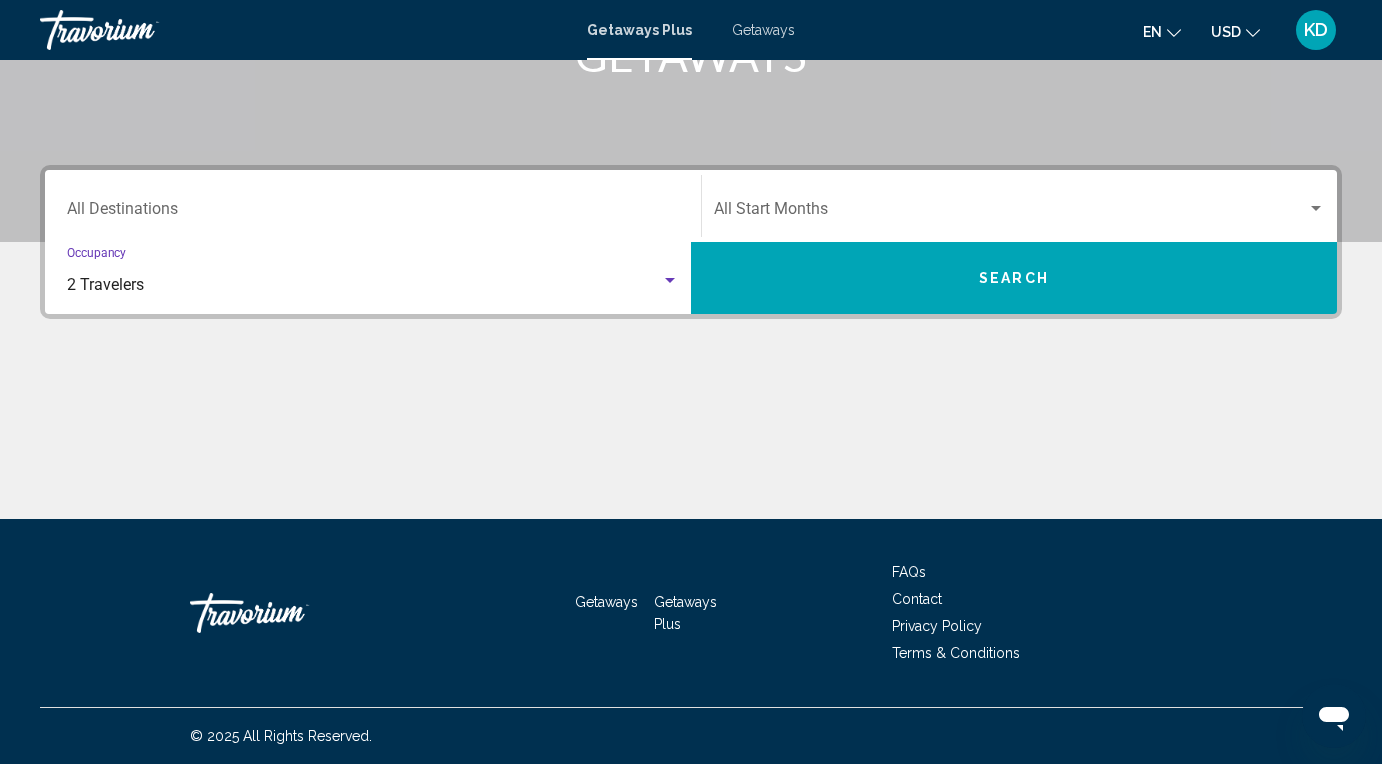 click on "Destination All Destinations" at bounding box center (373, 213) 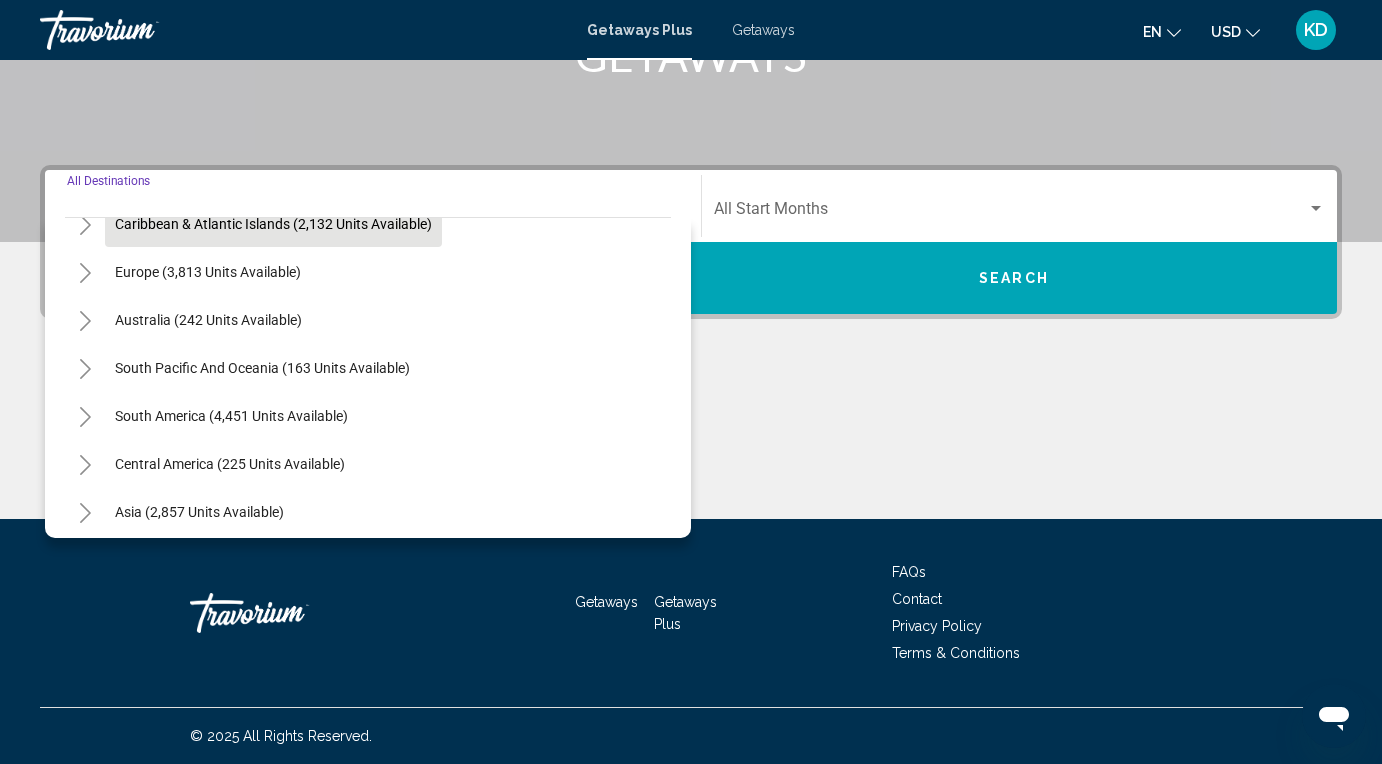 scroll, scrollTop: 224, scrollLeft: 0, axis: vertical 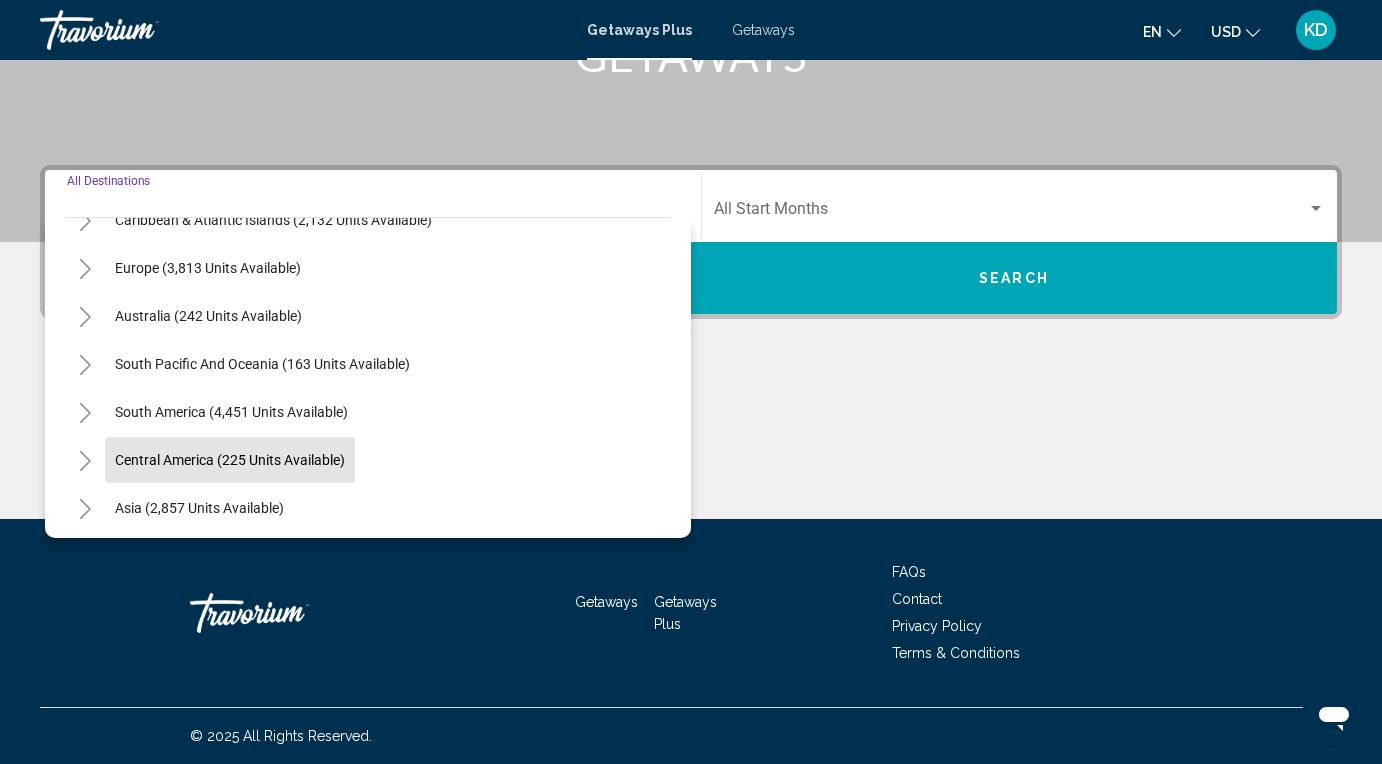 click on "Central America (225 units available)" at bounding box center (231, 76) 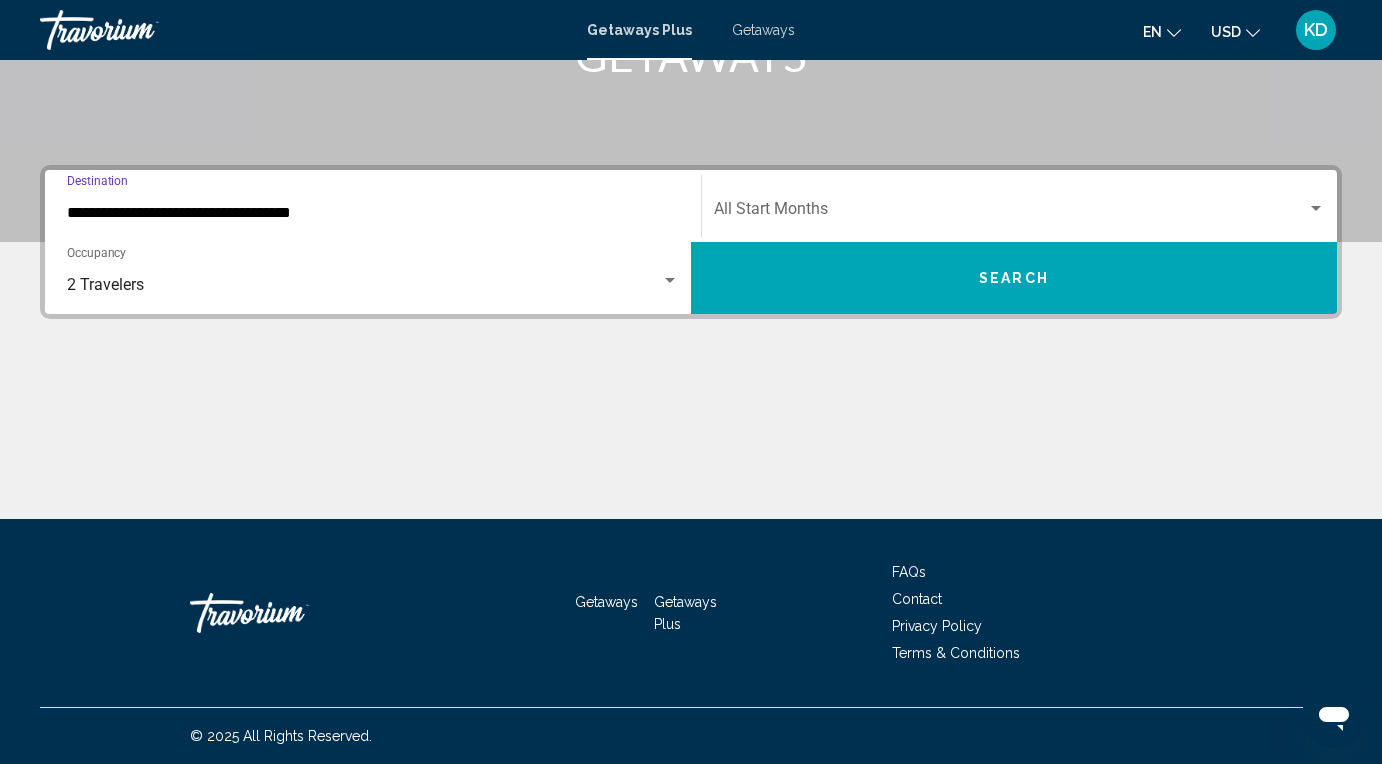 click on "Start Month All Start Months" at bounding box center (1019, 206) 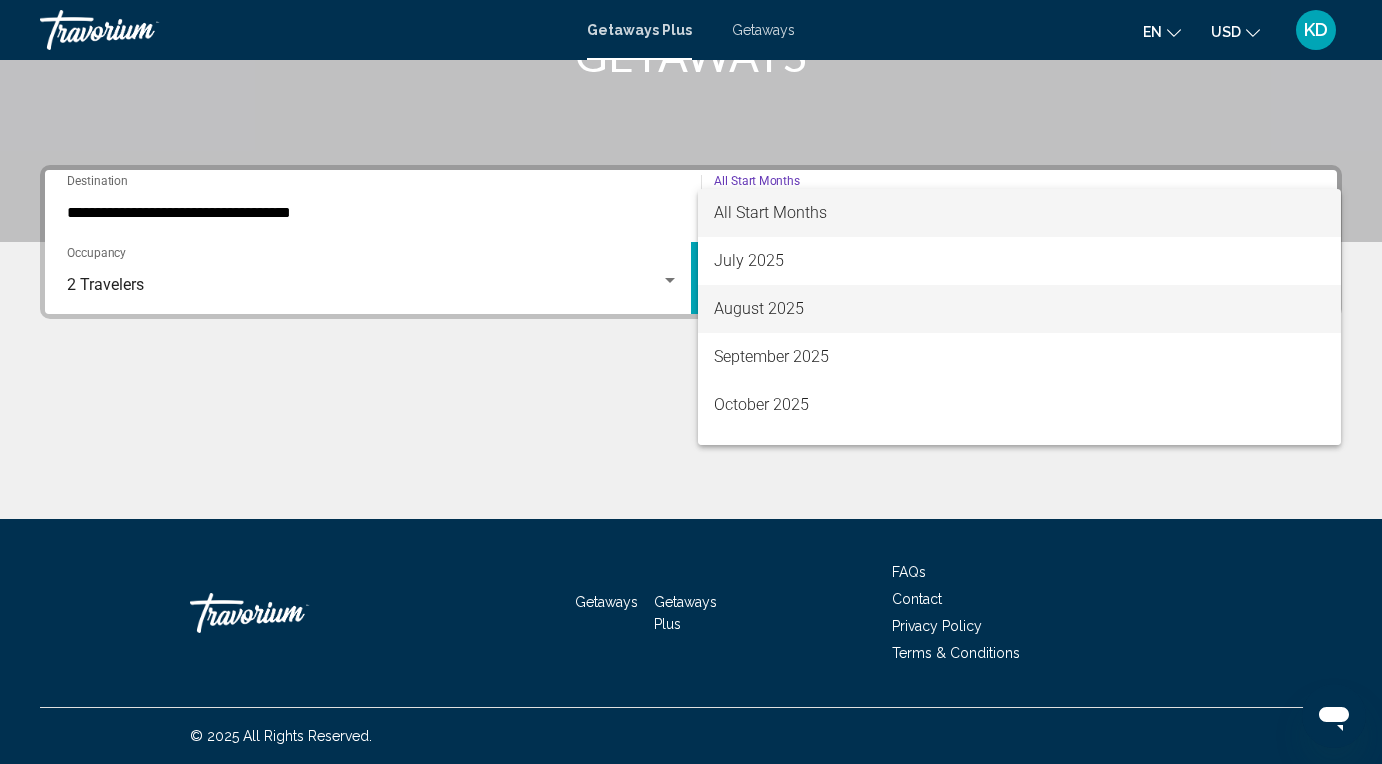 click on "August 2025" at bounding box center [1019, 309] 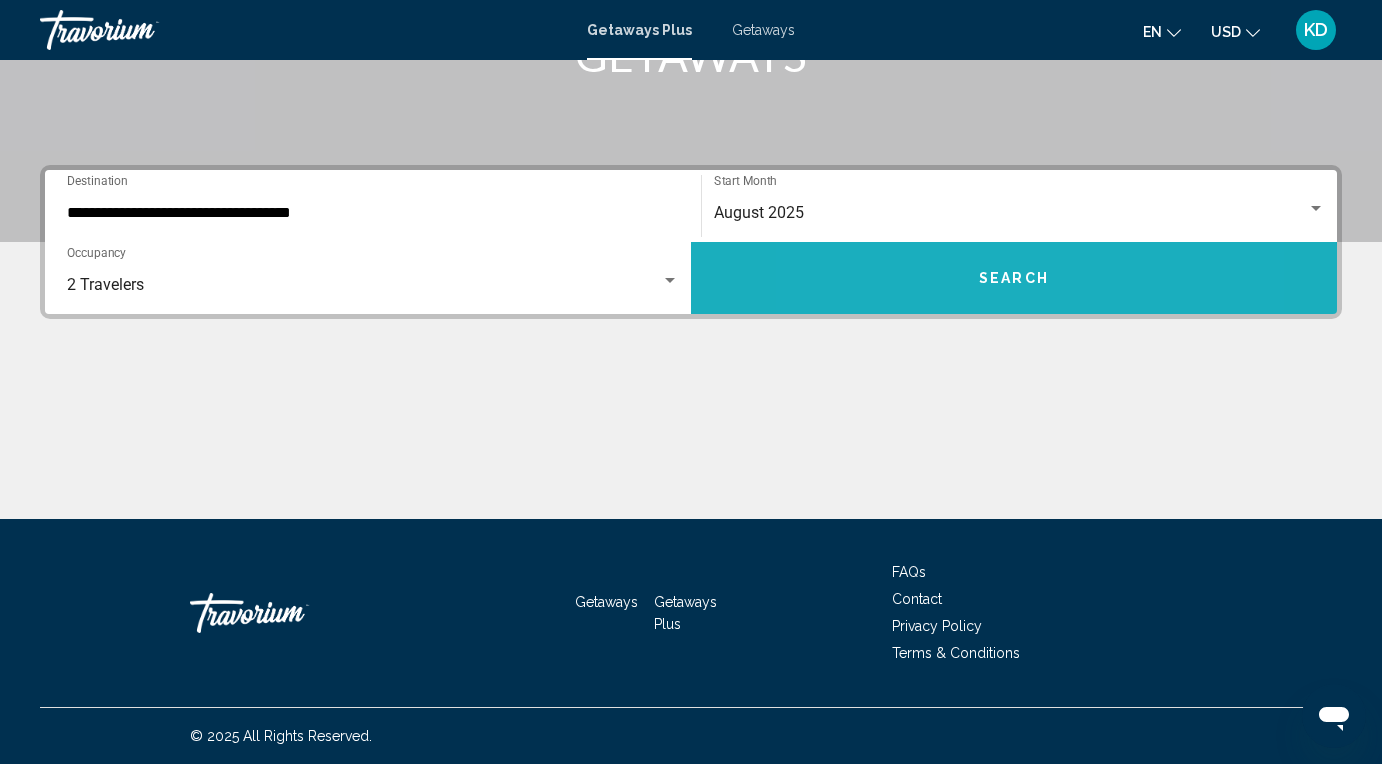 click on "Search" at bounding box center (1014, 278) 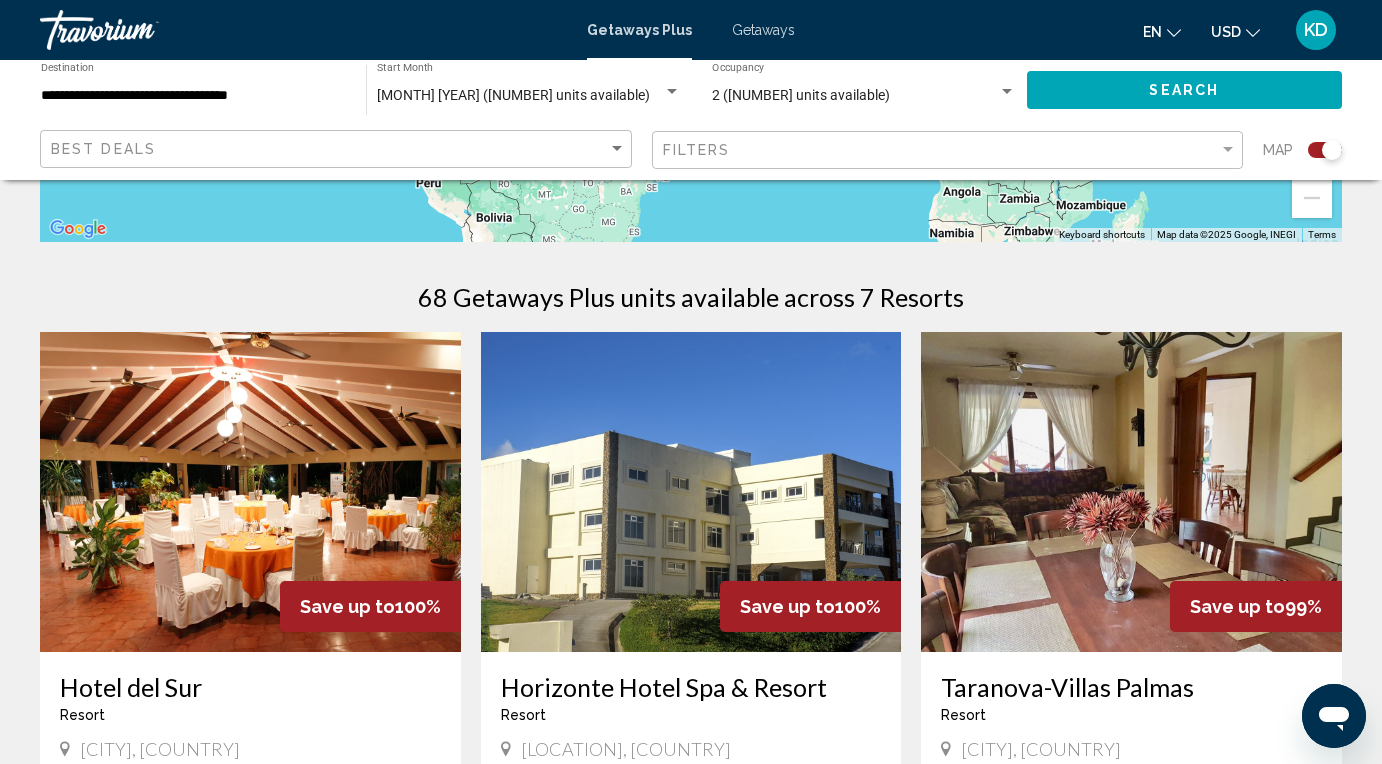 scroll, scrollTop: 0, scrollLeft: 0, axis: both 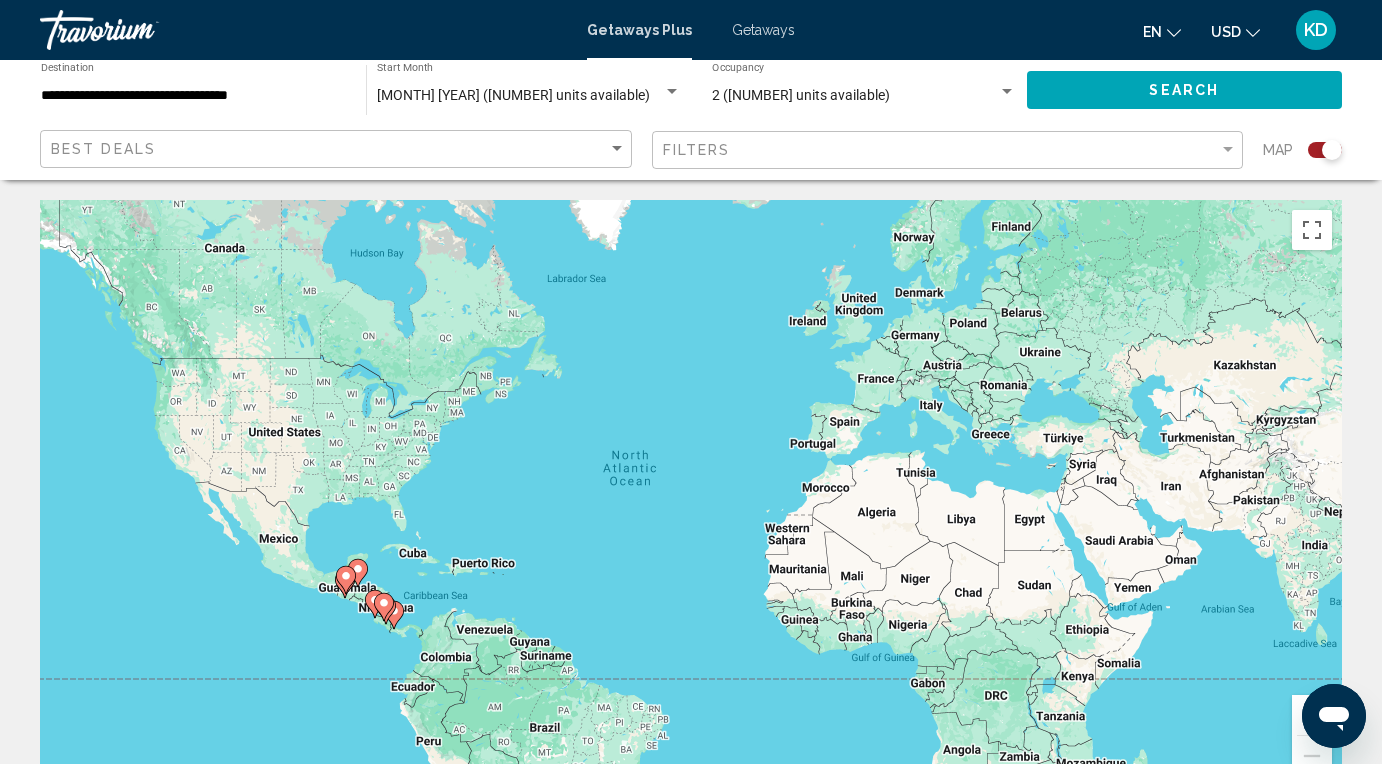 click at bounding box center (140, 30) 